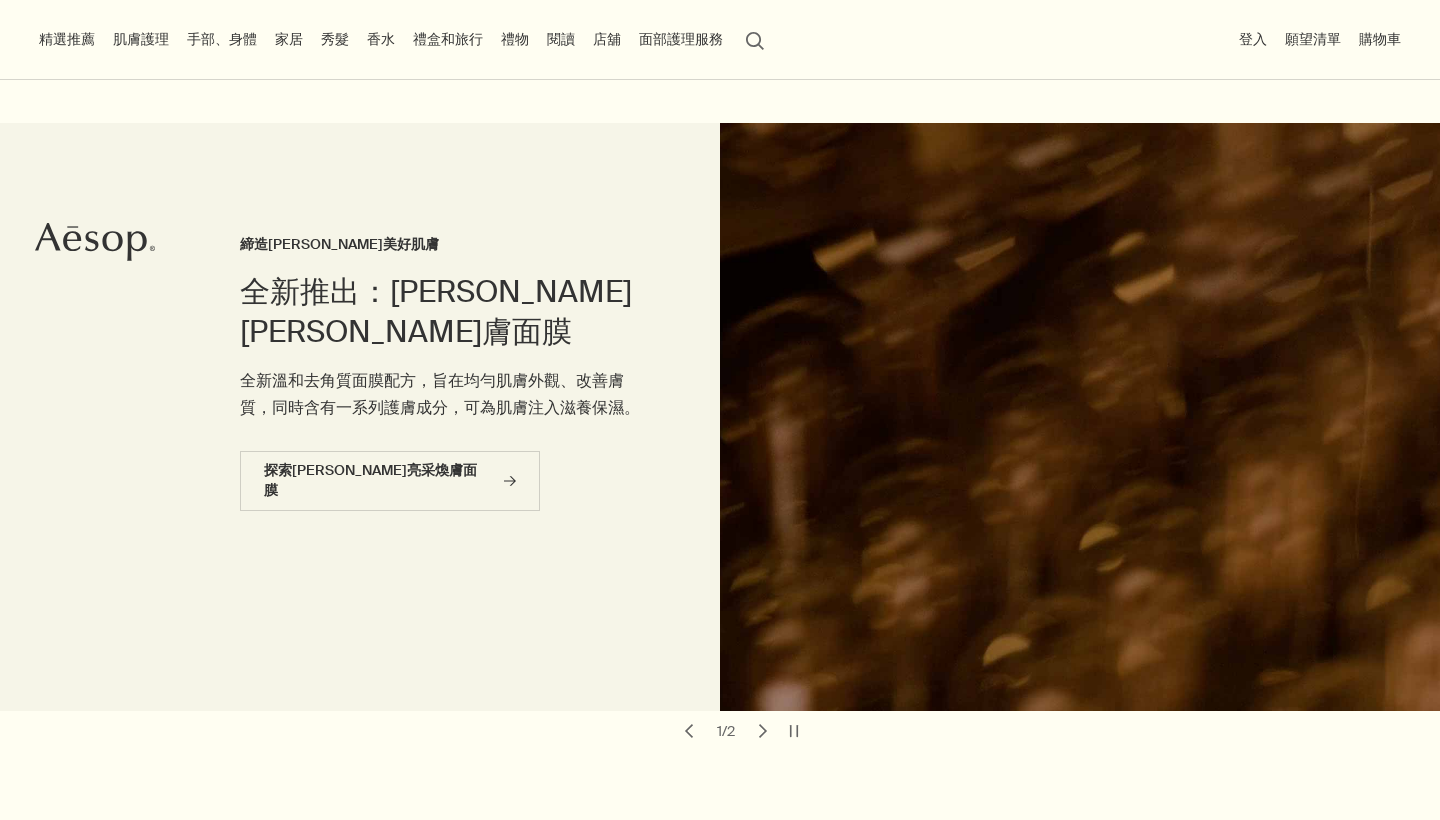 scroll, scrollTop: 861, scrollLeft: 1, axis: both 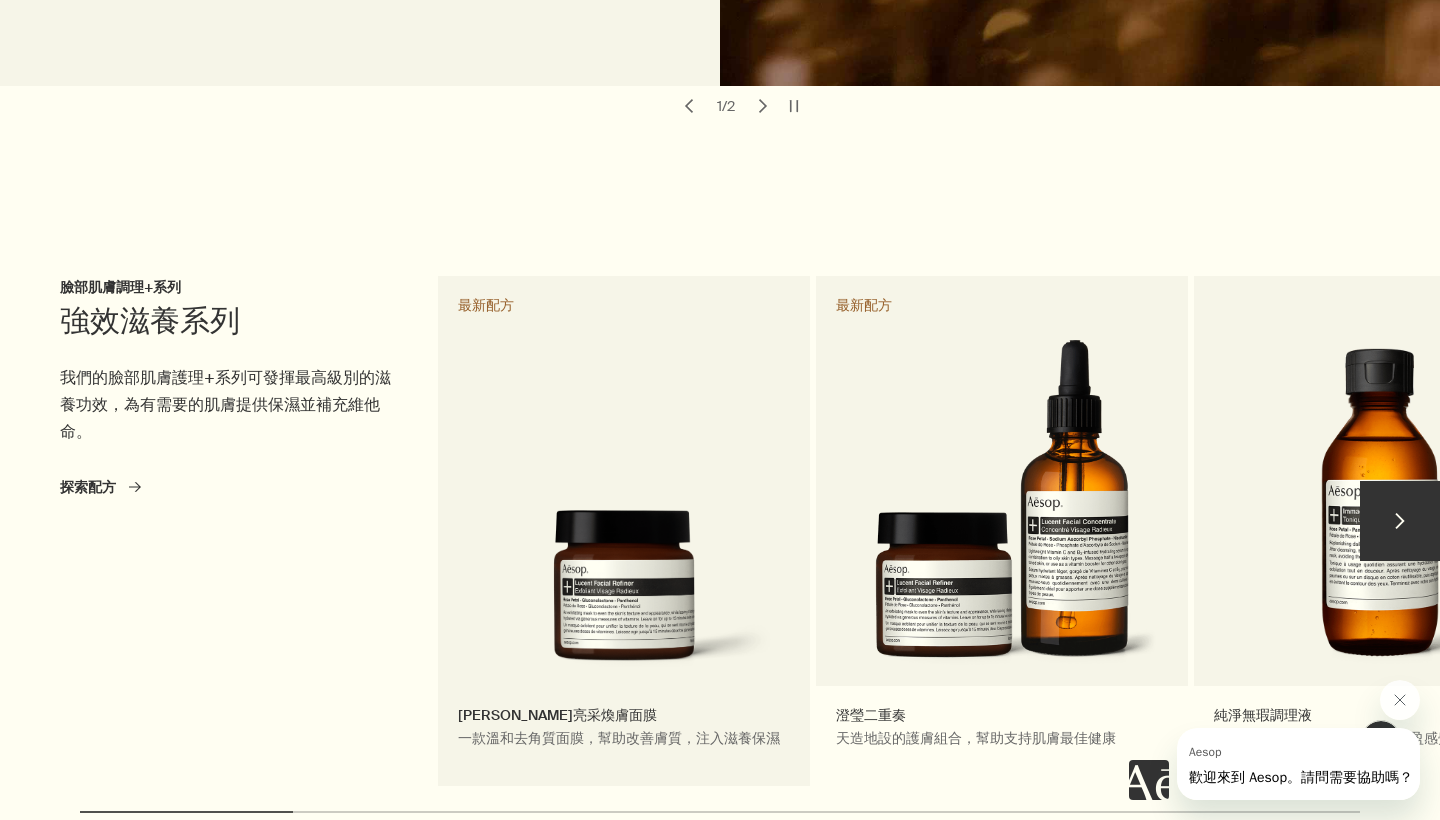 click on "澄瑩亮采煥膚面膜 一款溫和去角質面膜，幫助改善膚質，注入滋養保濕 最新配方" at bounding box center (624, 531) 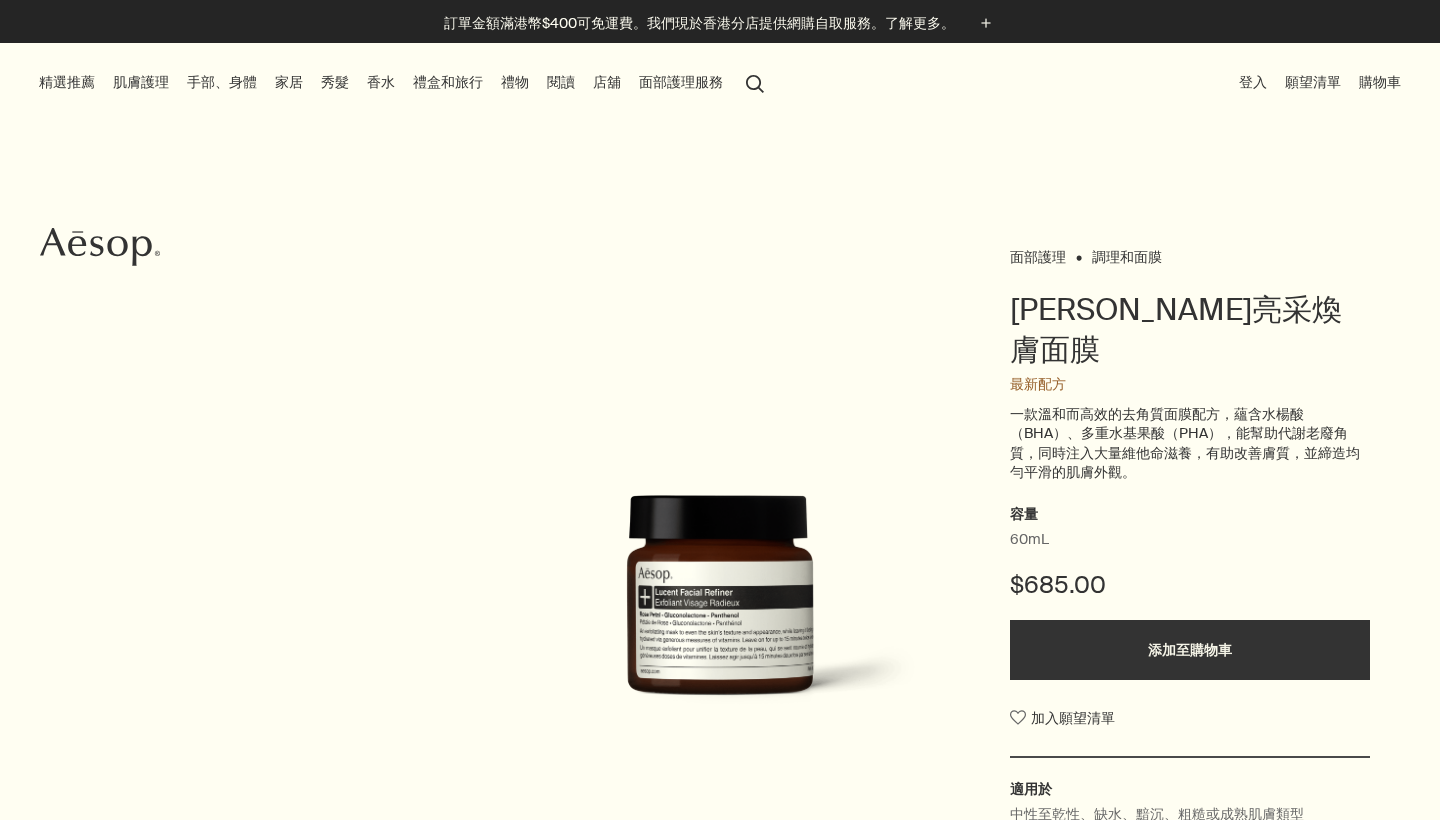 scroll, scrollTop: 0, scrollLeft: 0, axis: both 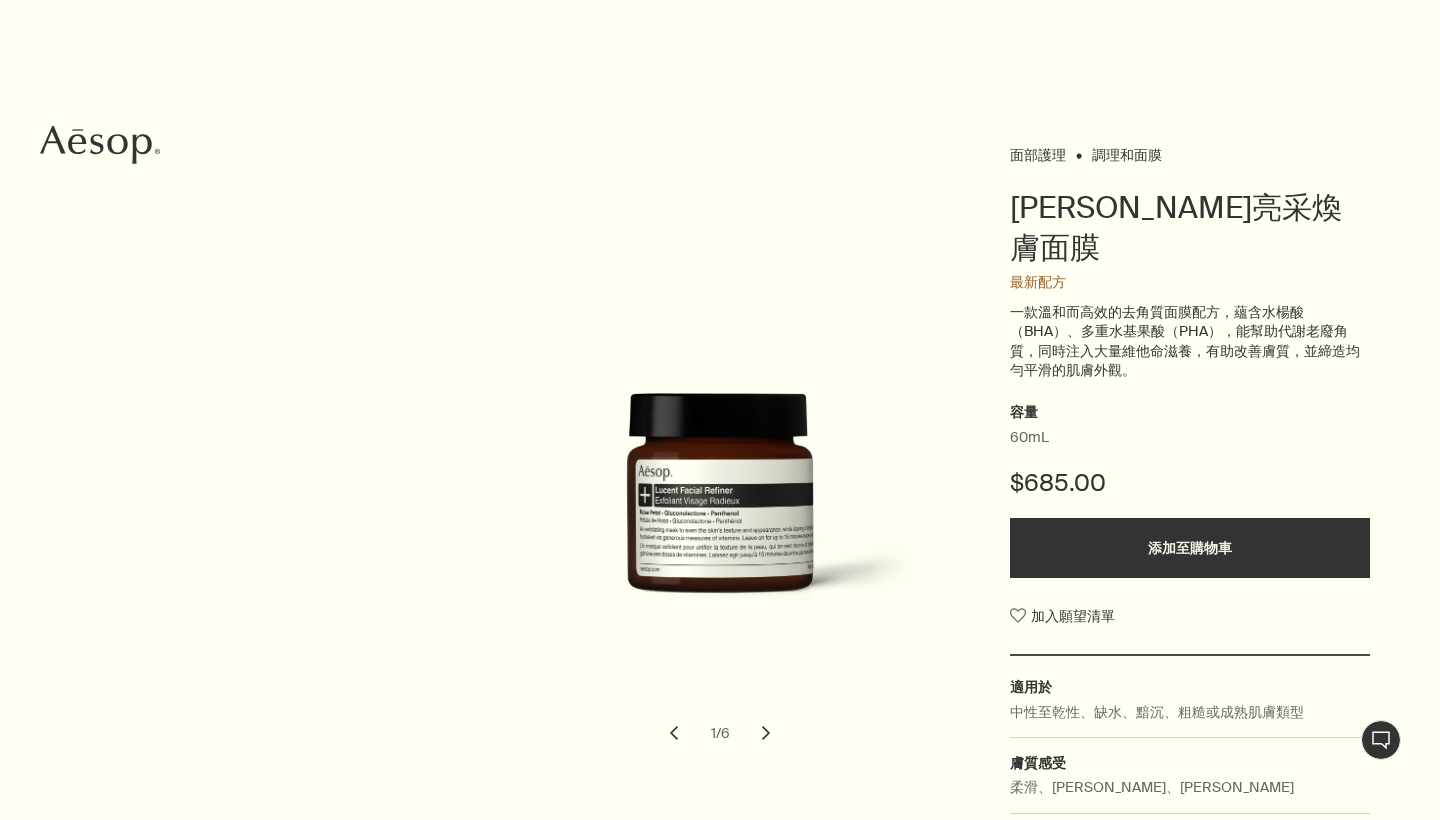 click on "chevron" at bounding box center [766, 733] 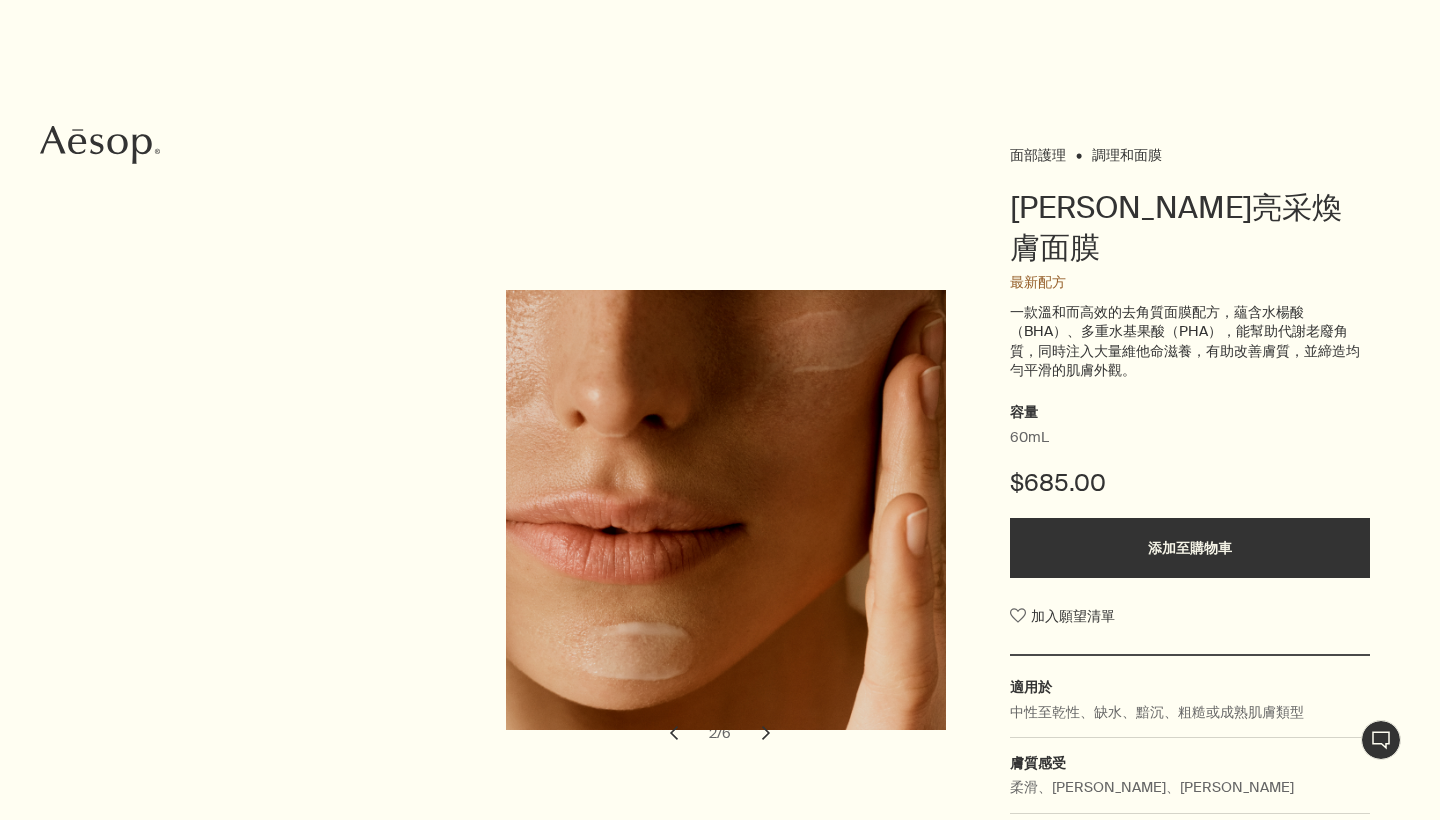 click on "chevron" at bounding box center [766, 733] 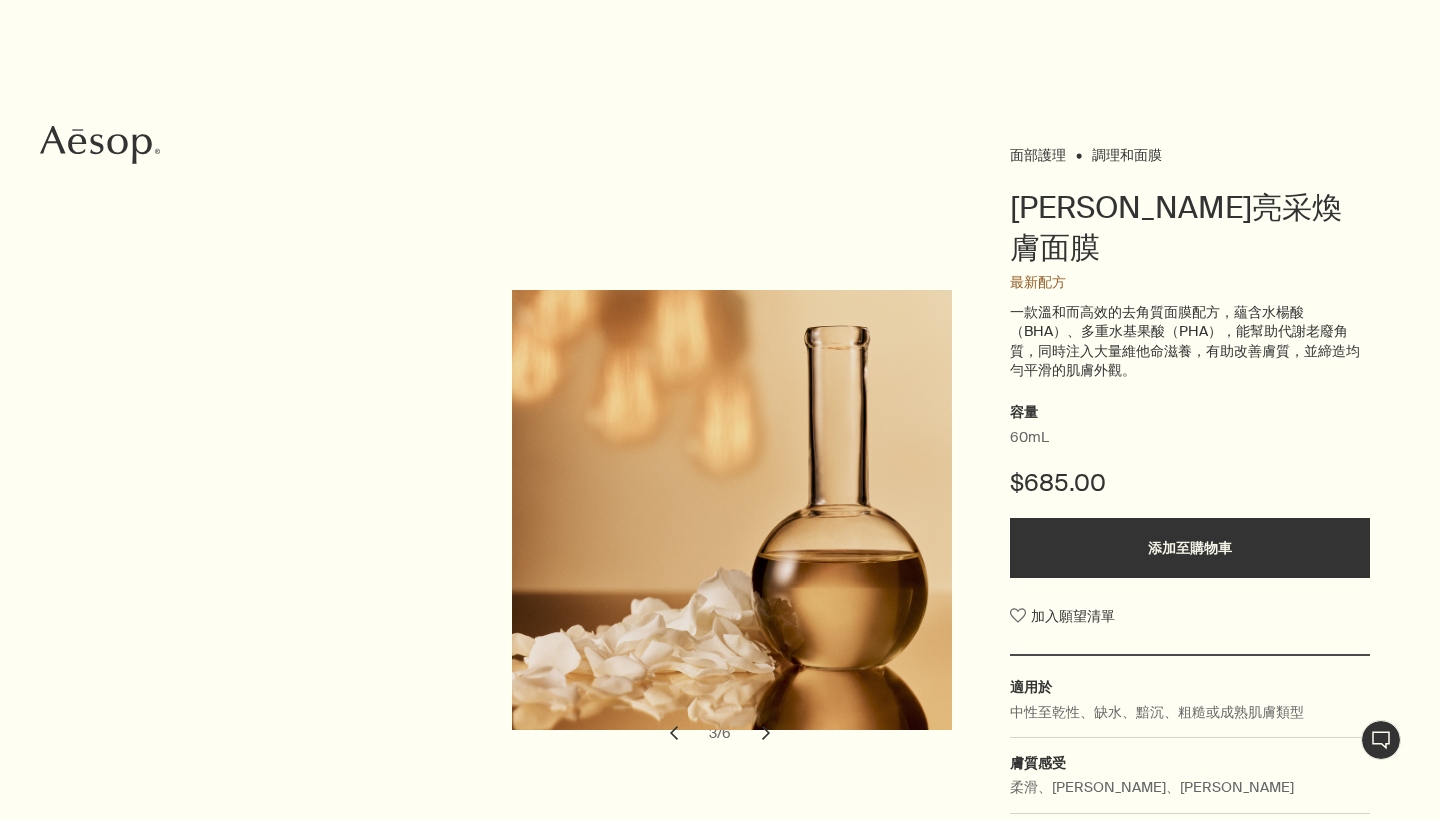 click on "chevron" at bounding box center (766, 733) 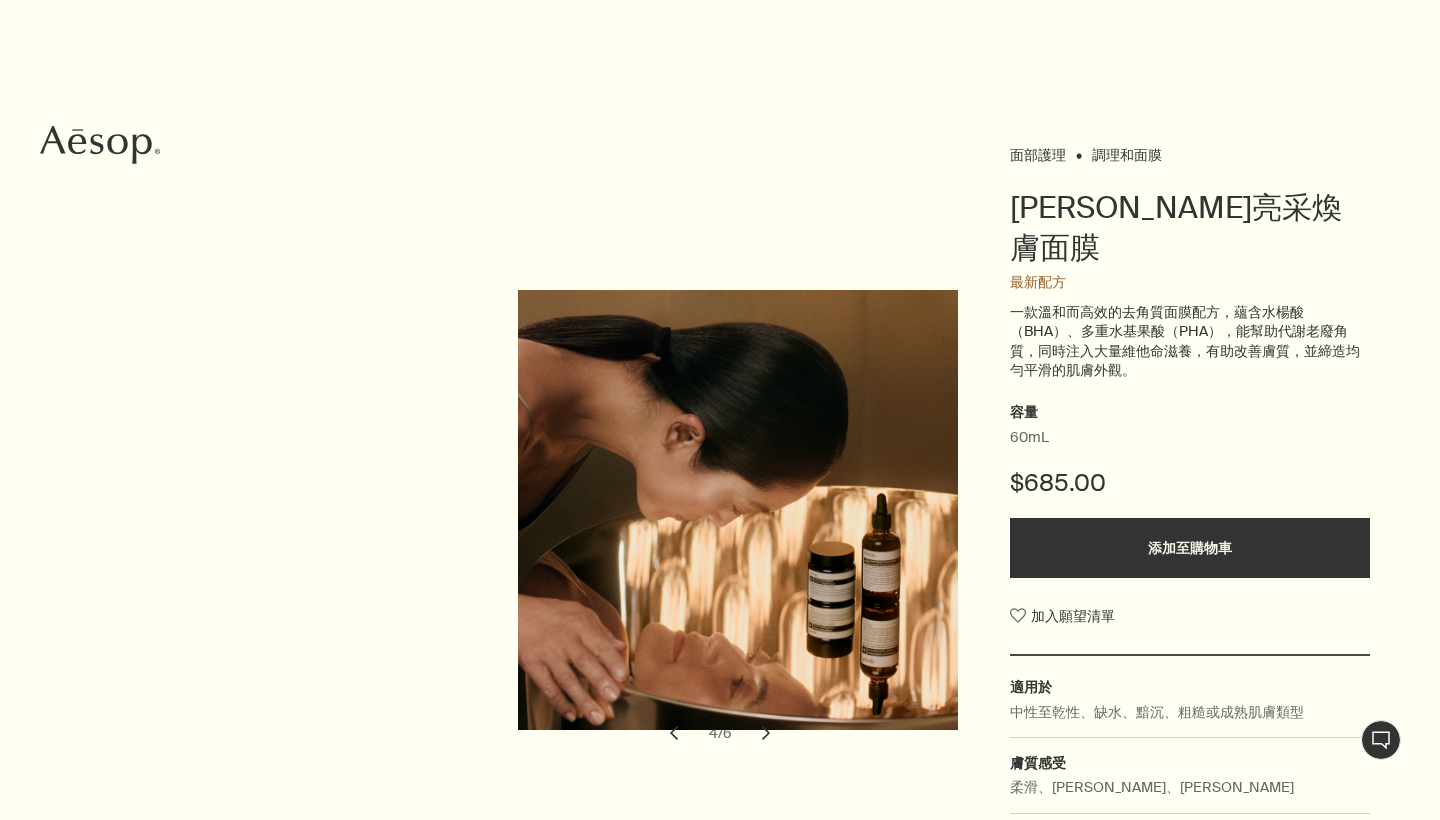 click on "chevron" at bounding box center (766, 733) 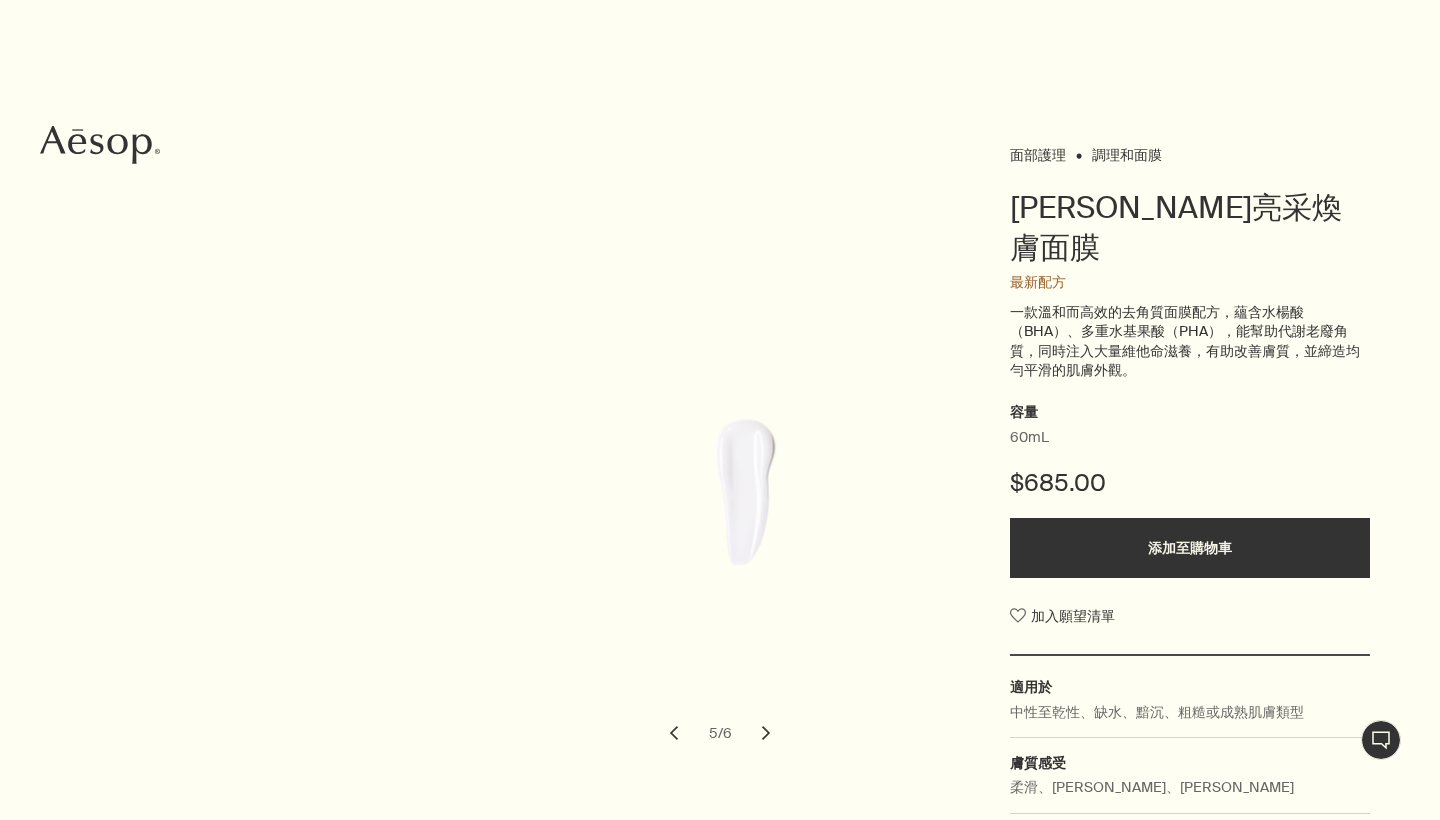 click on "chevron" at bounding box center (766, 733) 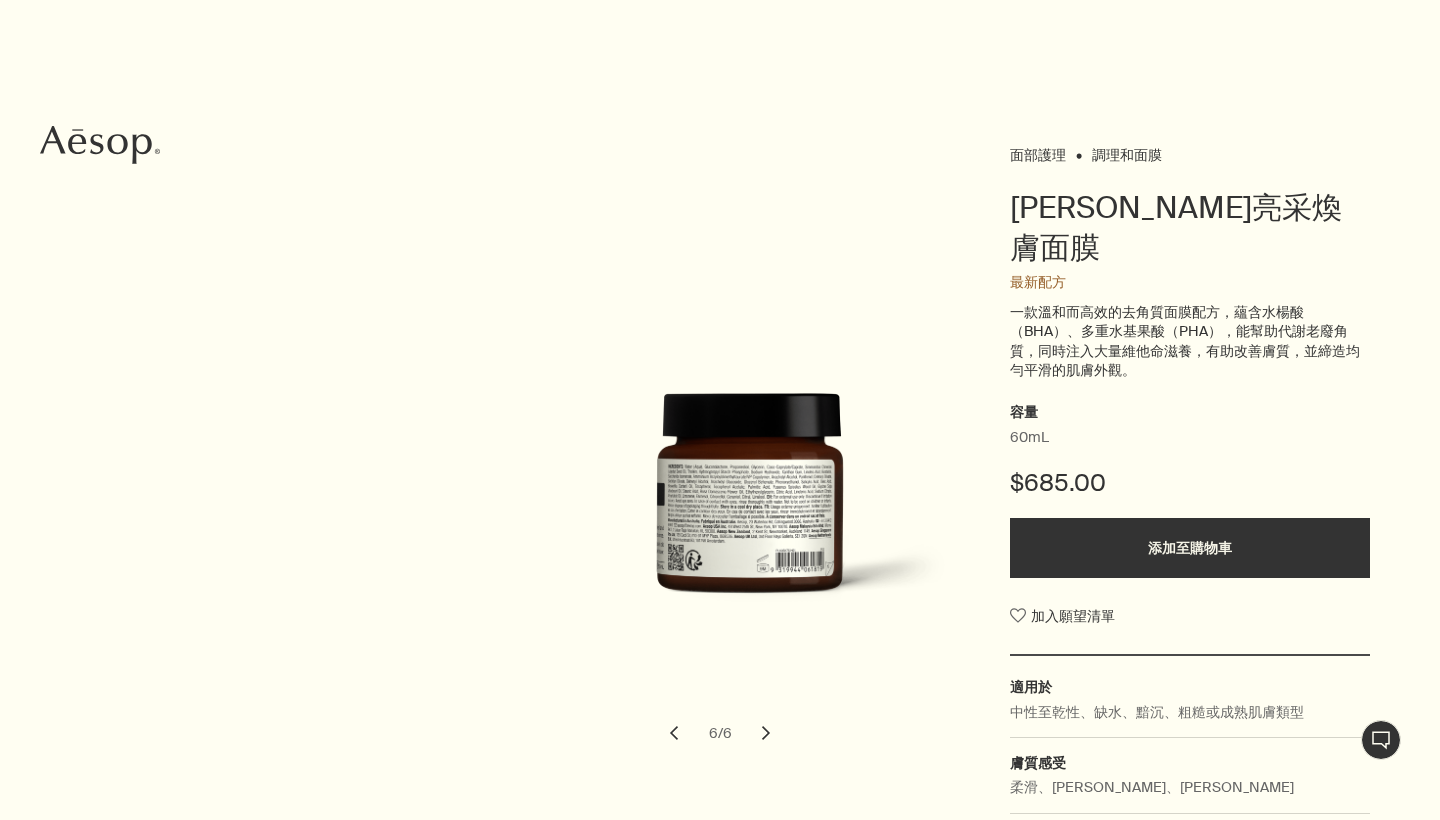 click on "chevron" at bounding box center (766, 733) 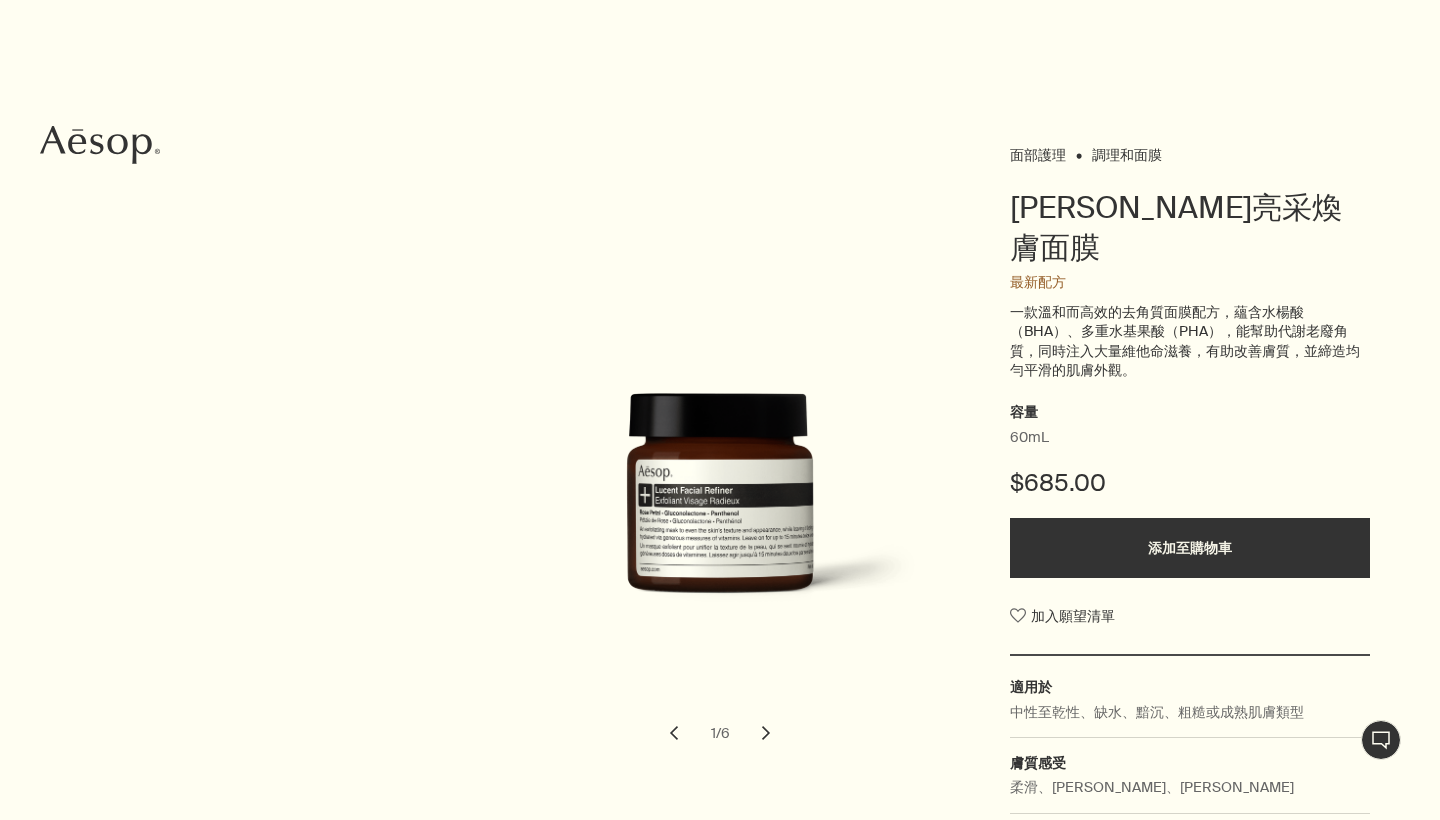 click on "chevron" at bounding box center [766, 733] 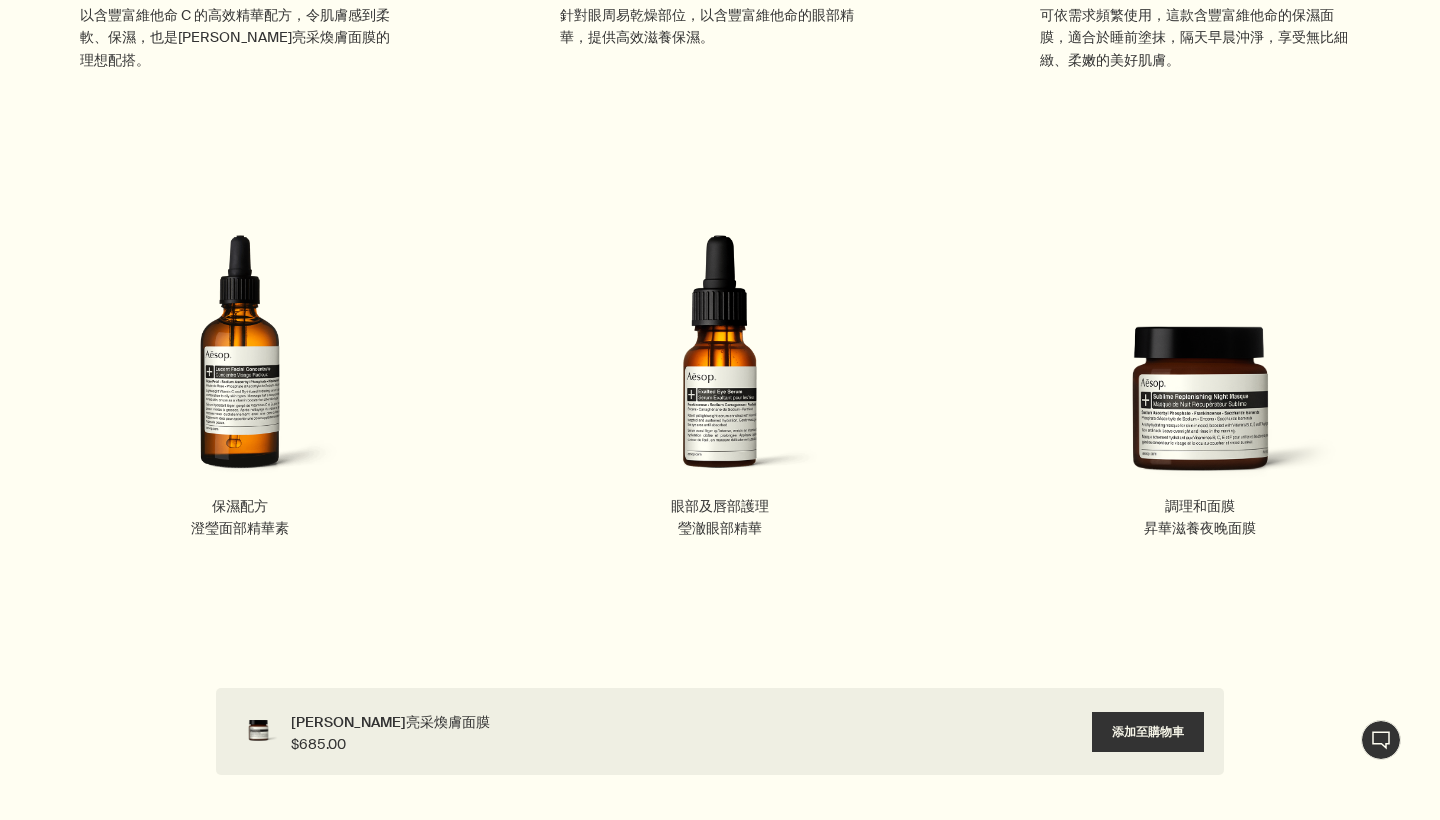 scroll, scrollTop: 3333, scrollLeft: 0, axis: vertical 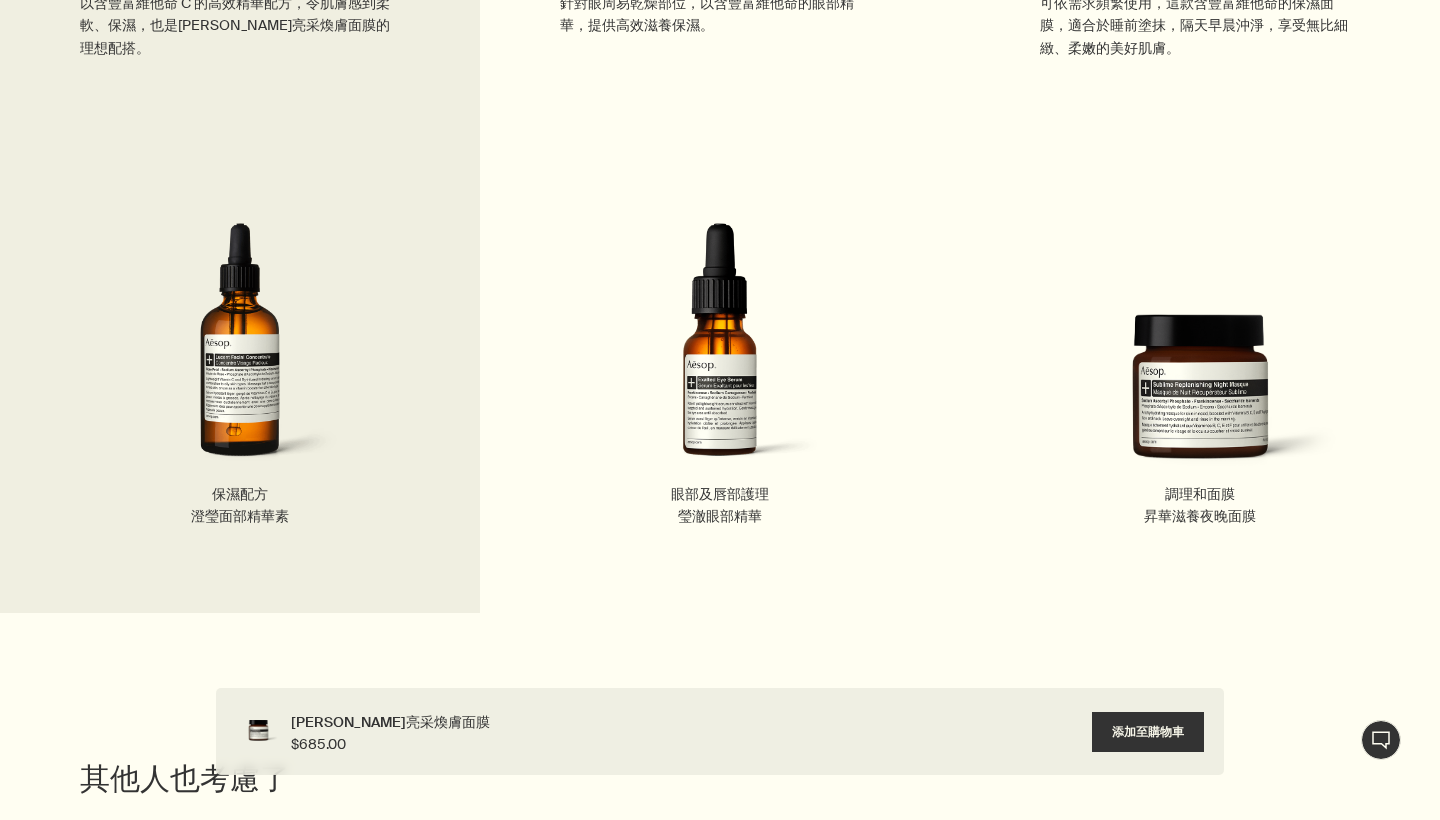 click on "保濕配方" at bounding box center [240, 495] 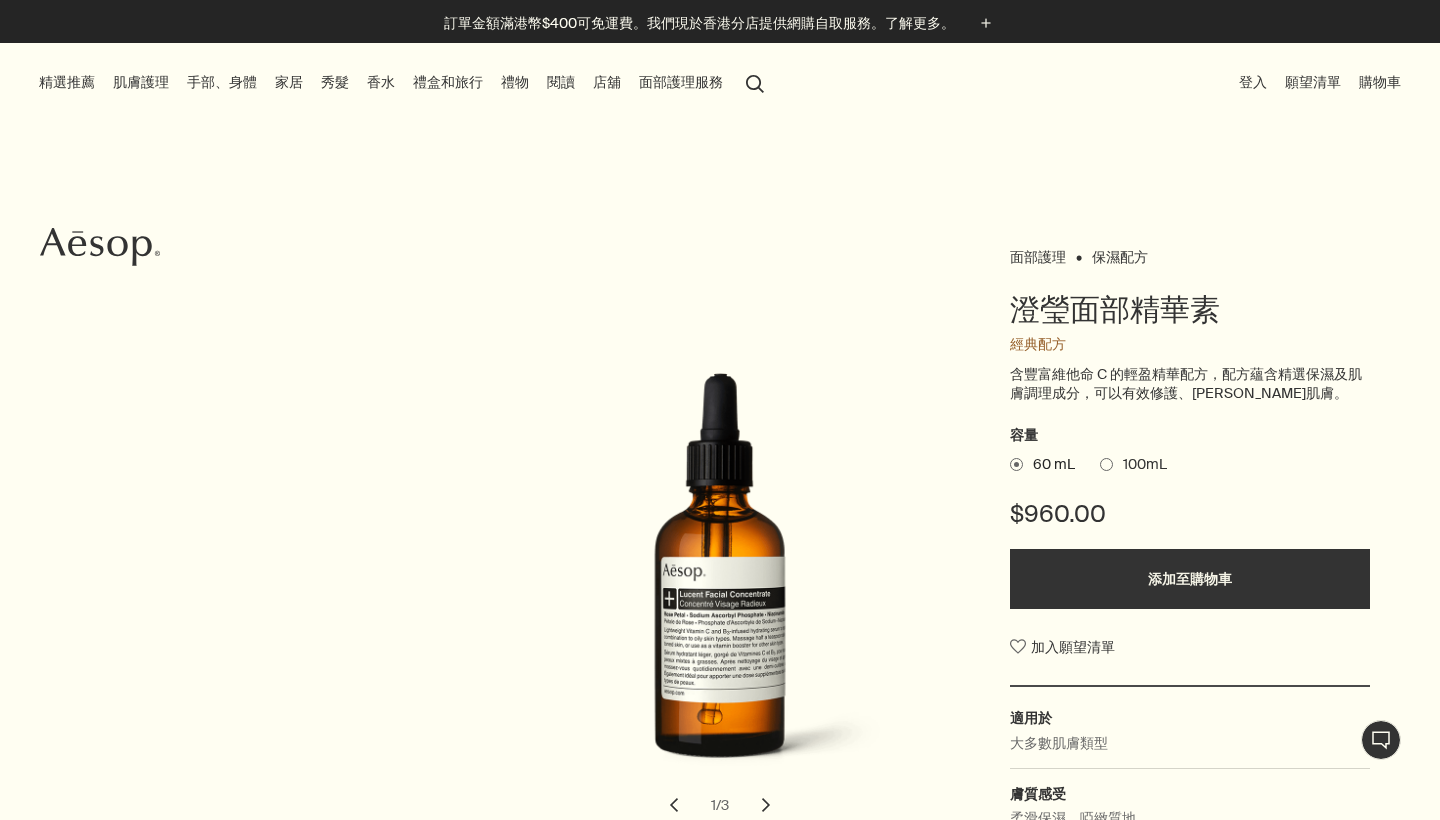 scroll, scrollTop: 15, scrollLeft: 0, axis: vertical 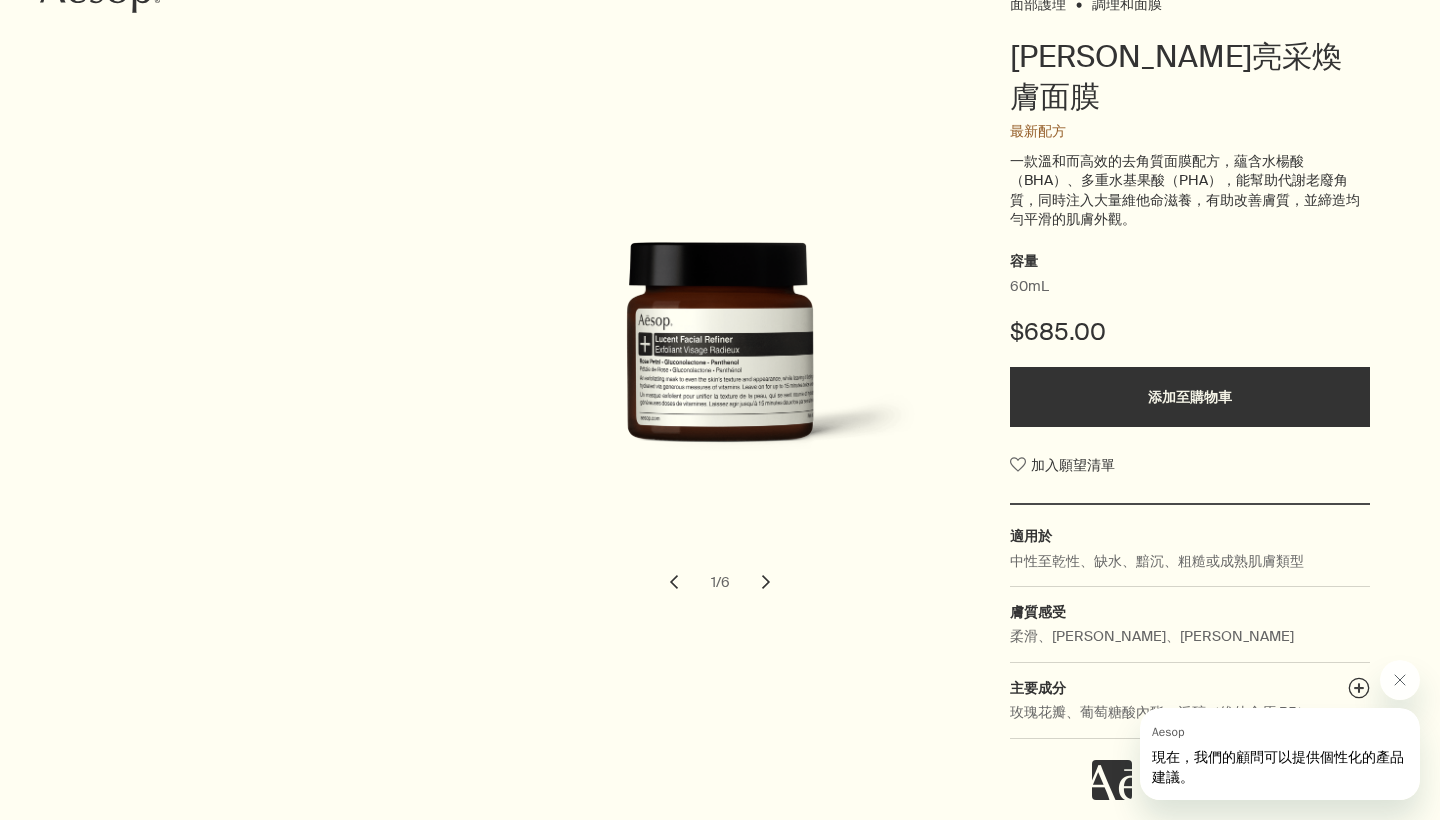 click on "chevron" at bounding box center (766, 582) 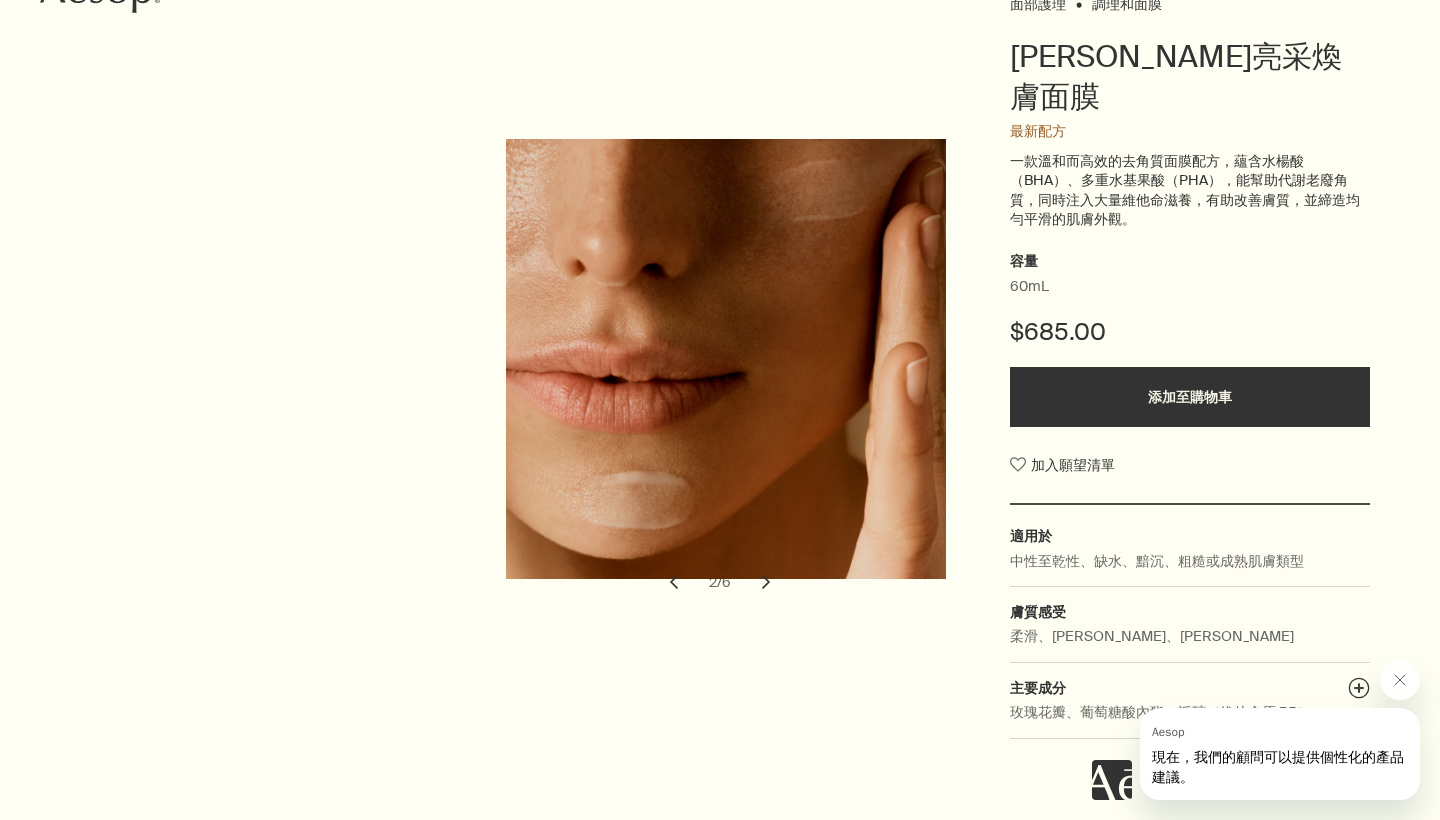 click on "chevron" at bounding box center (766, 582) 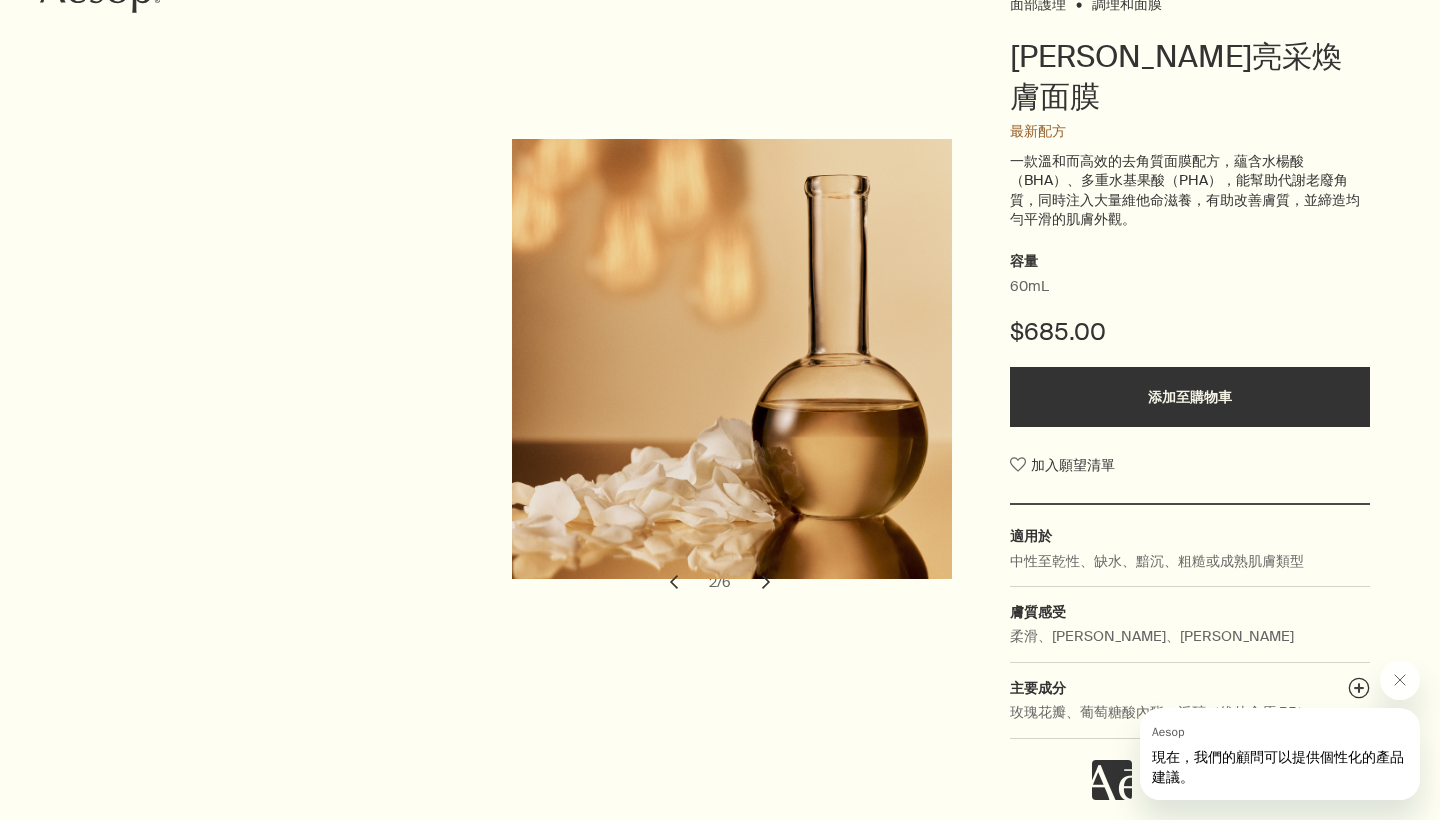 click on "chevron" at bounding box center [766, 582] 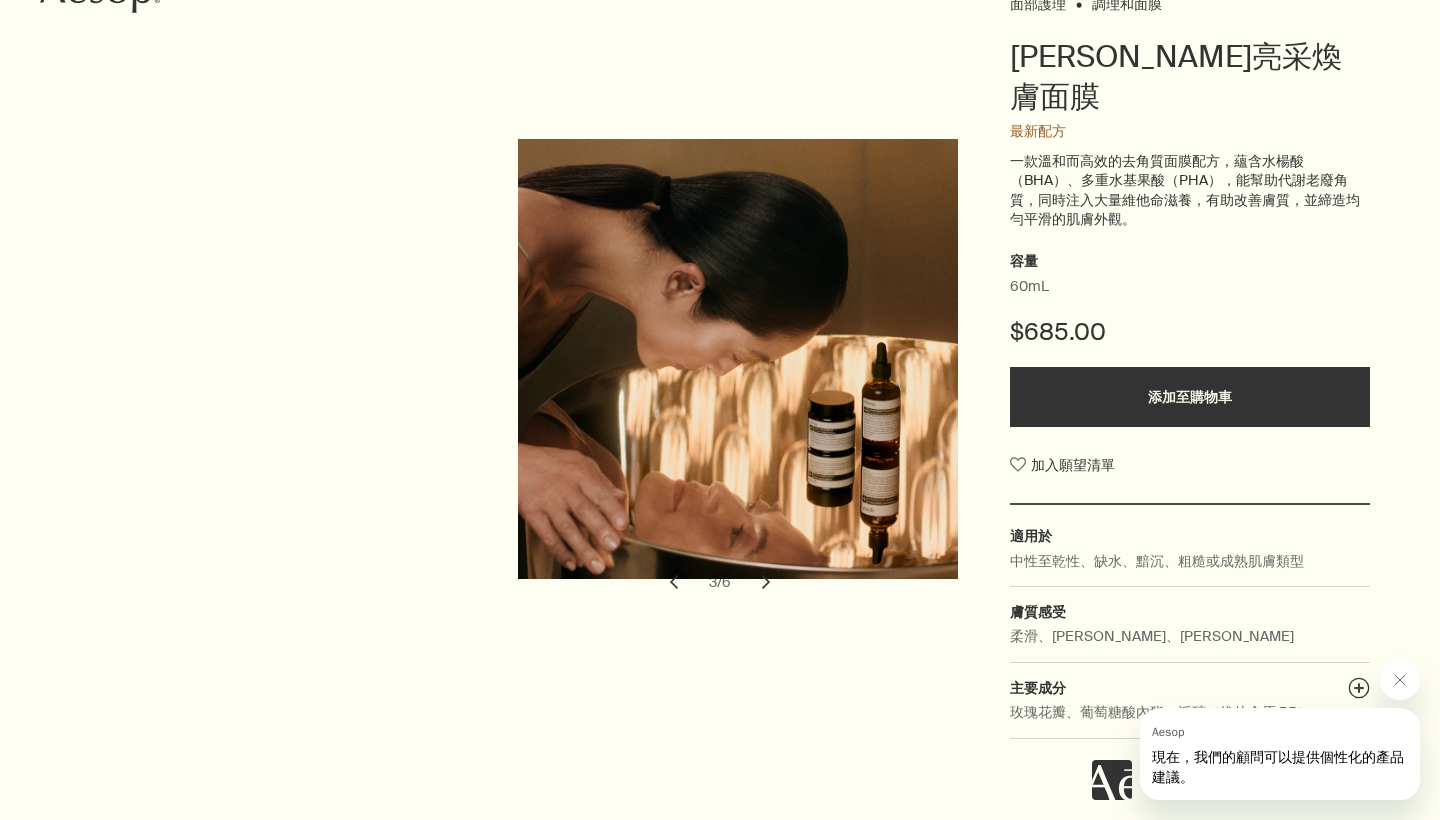 click on "chevron" at bounding box center (766, 582) 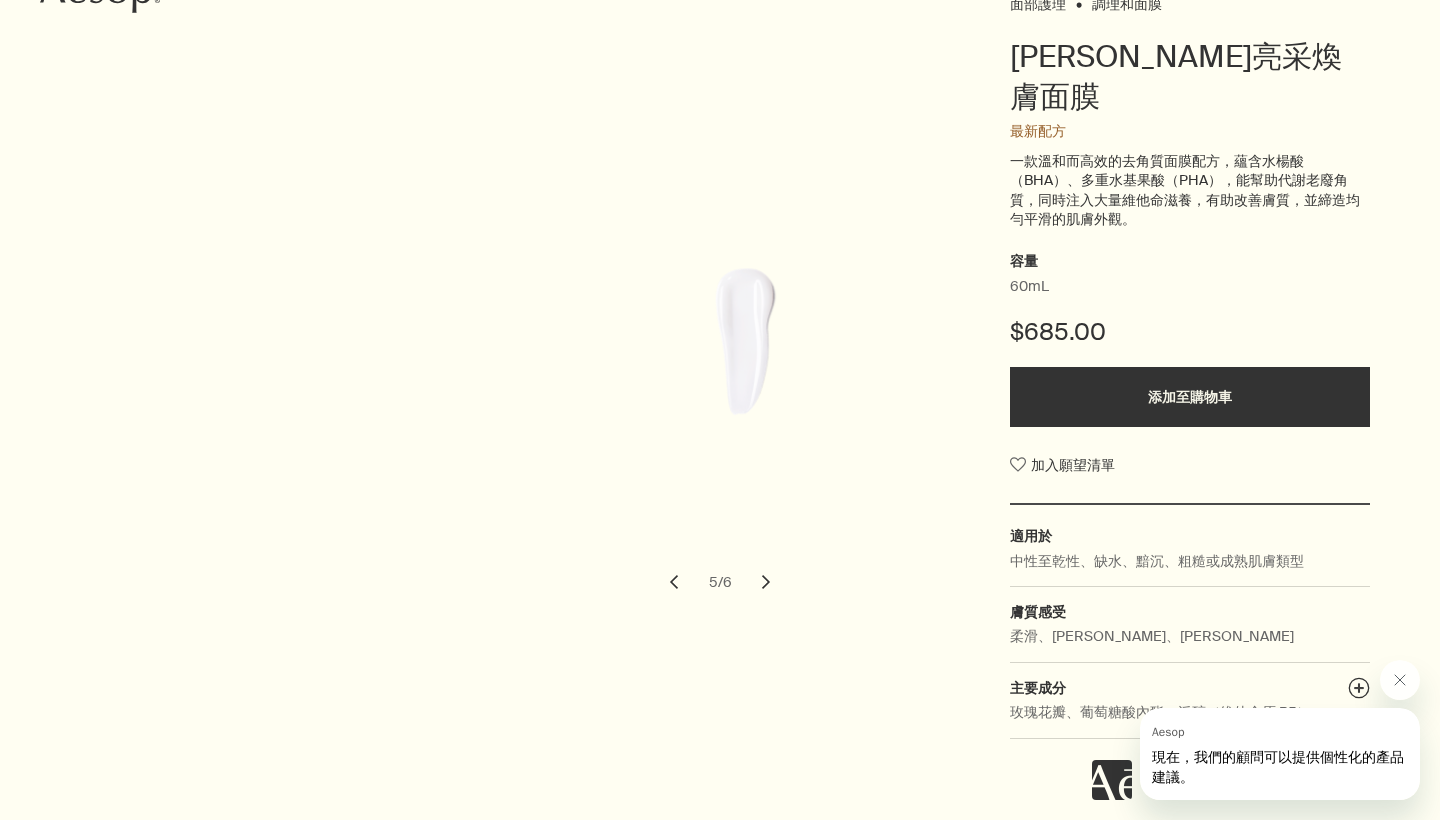 click on "chevron" at bounding box center [766, 582] 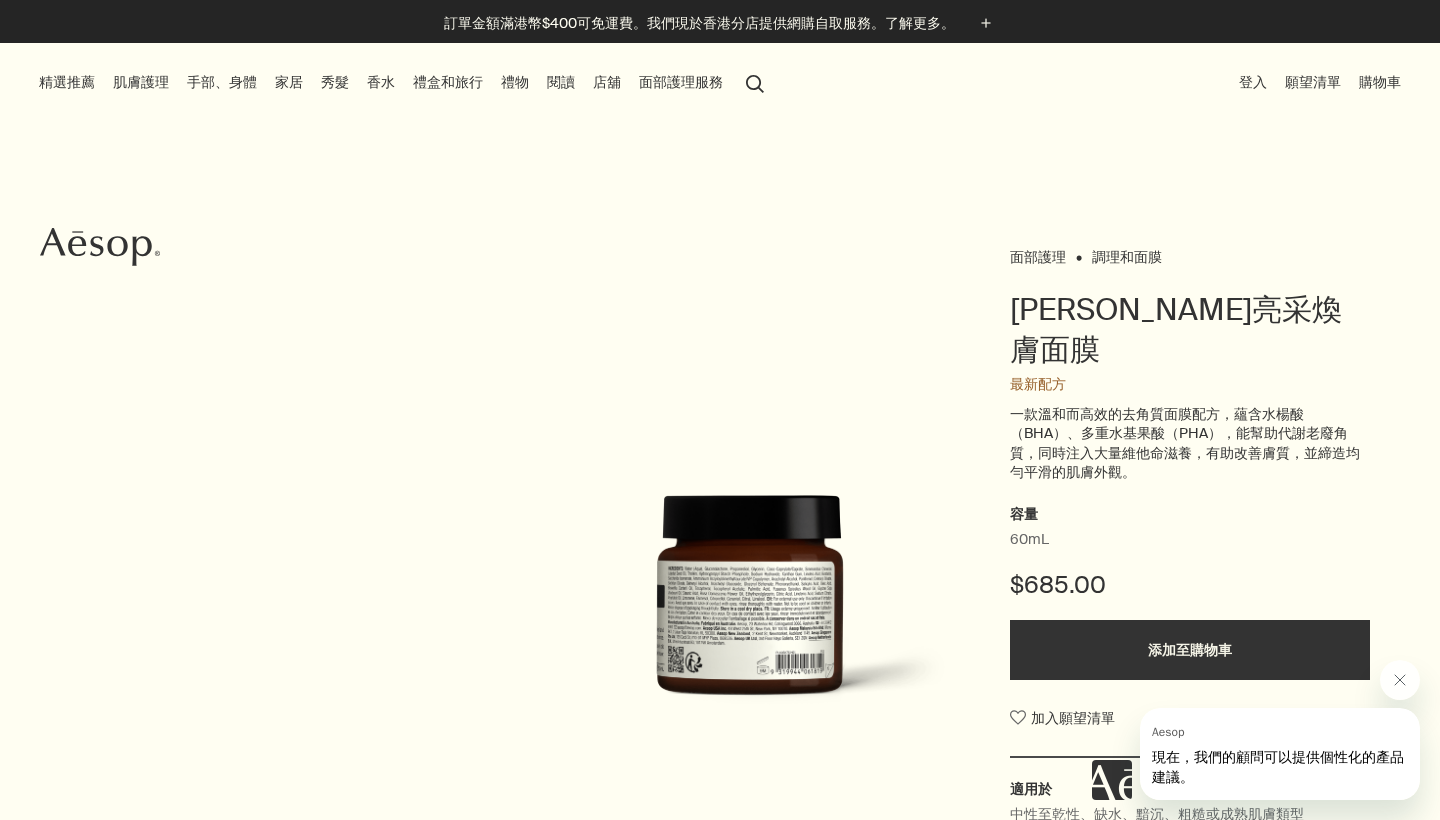 scroll, scrollTop: 0, scrollLeft: 0, axis: both 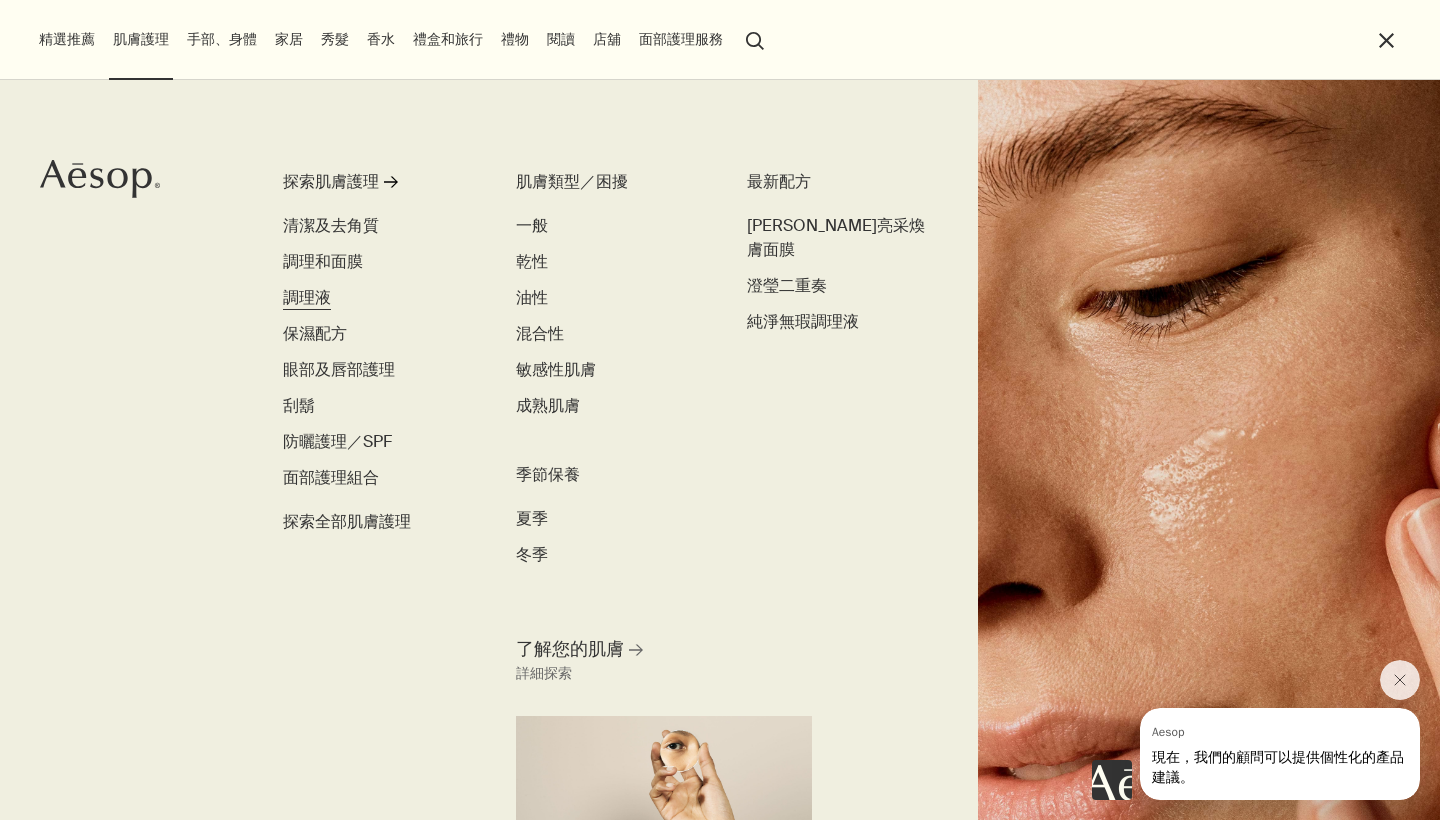 click on "調理液" at bounding box center (307, 297) 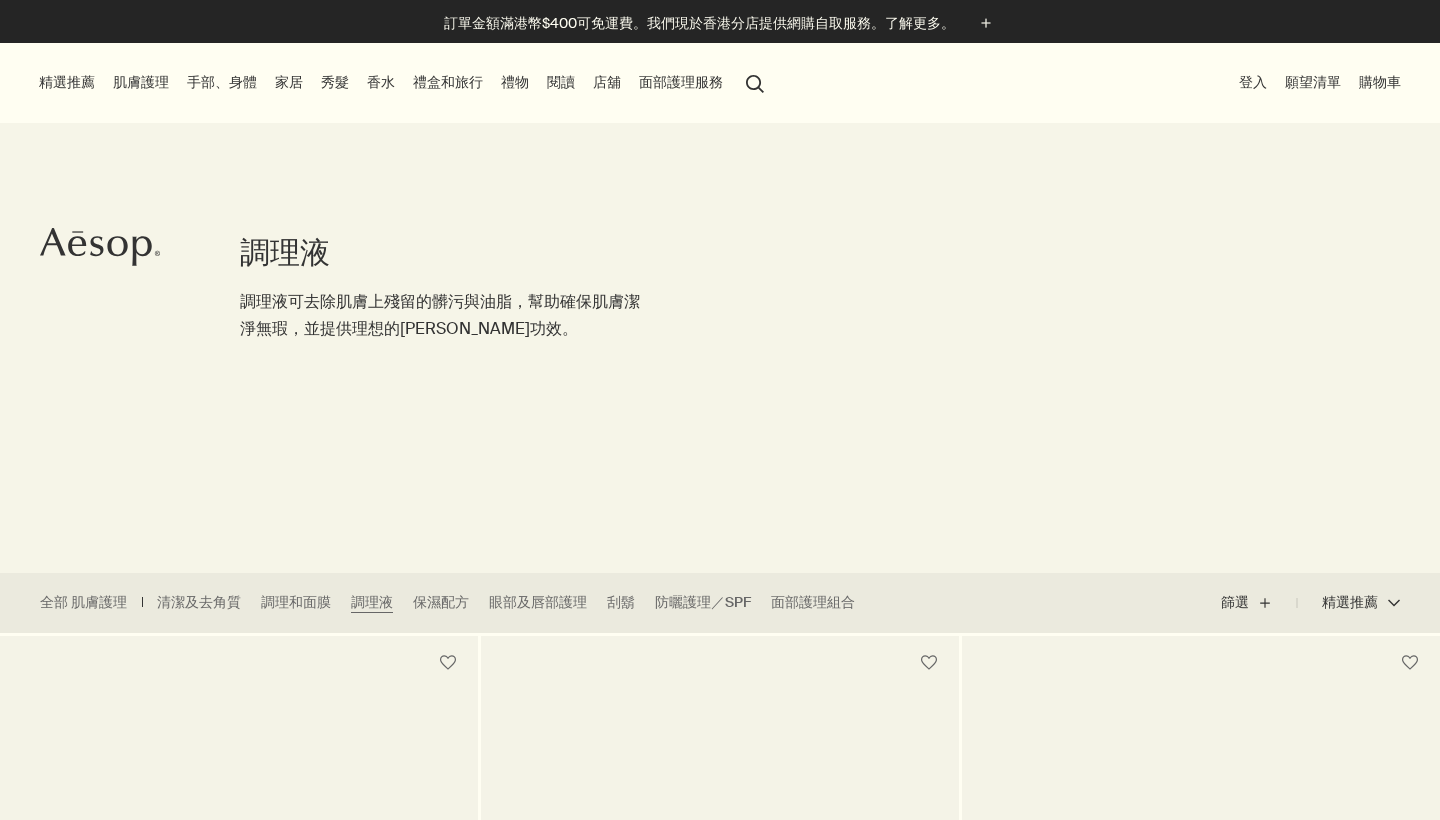 scroll, scrollTop: 739, scrollLeft: 0, axis: vertical 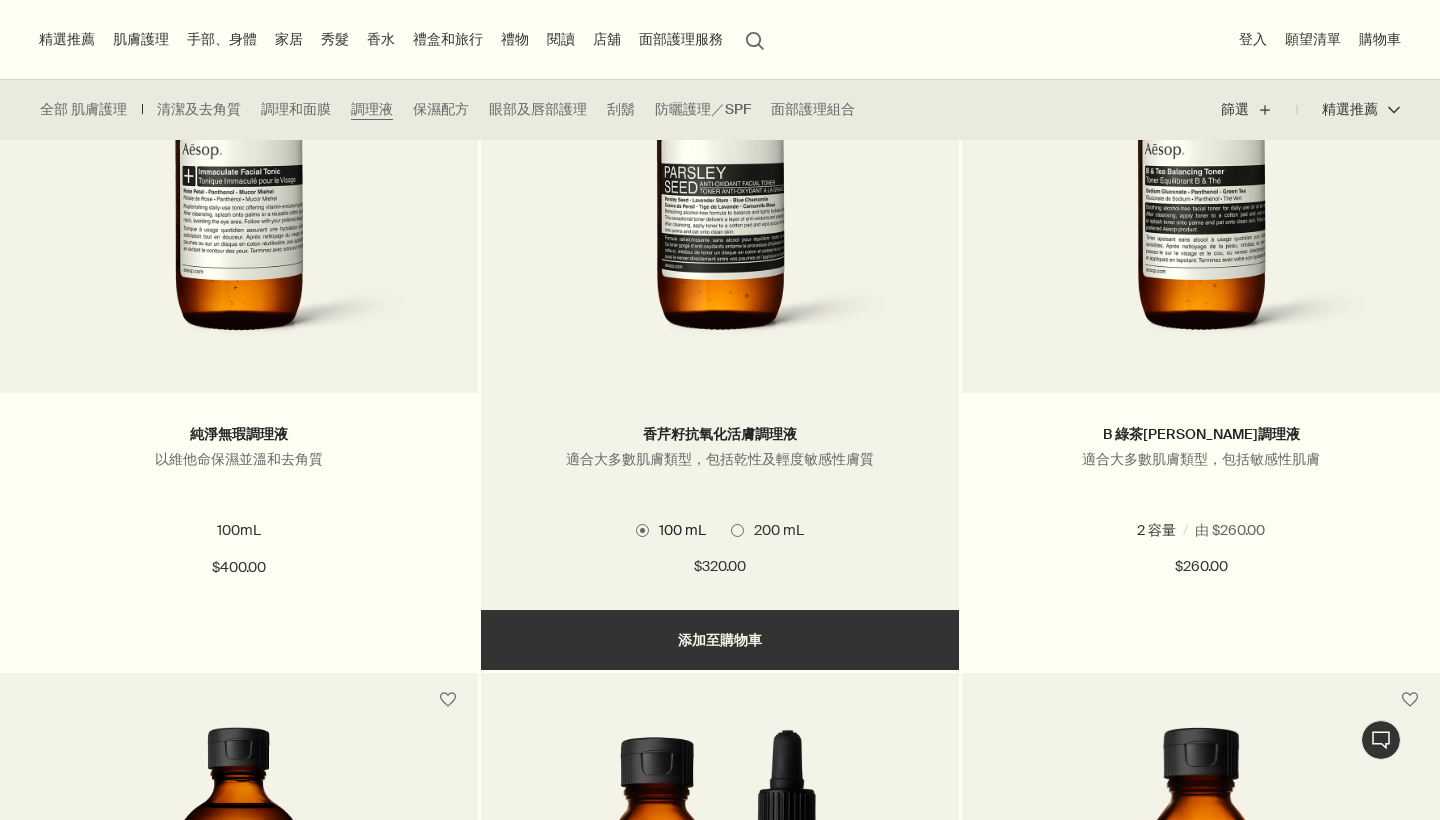 click at bounding box center (737, 530) 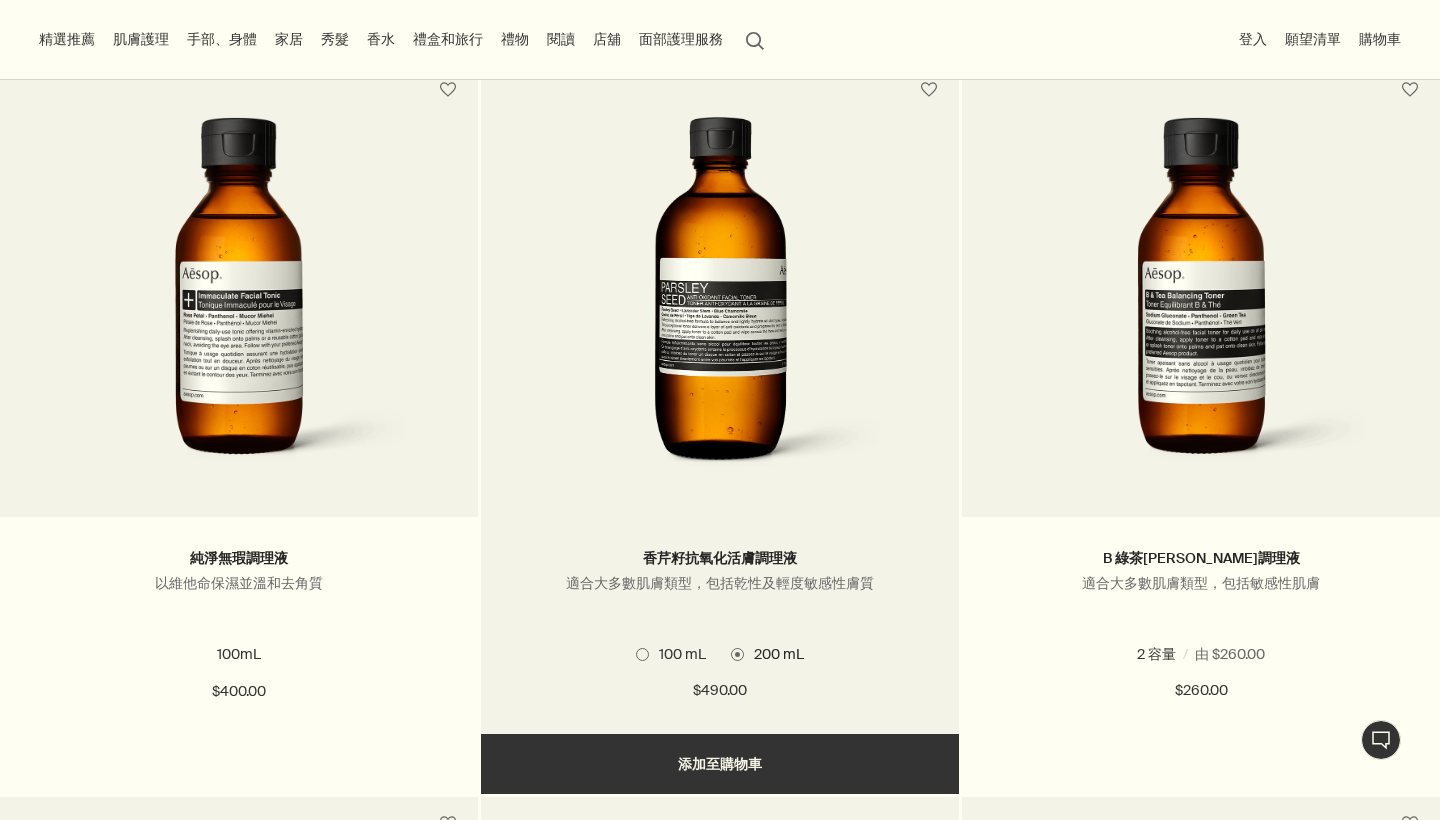 scroll, scrollTop: 573, scrollLeft: 0, axis: vertical 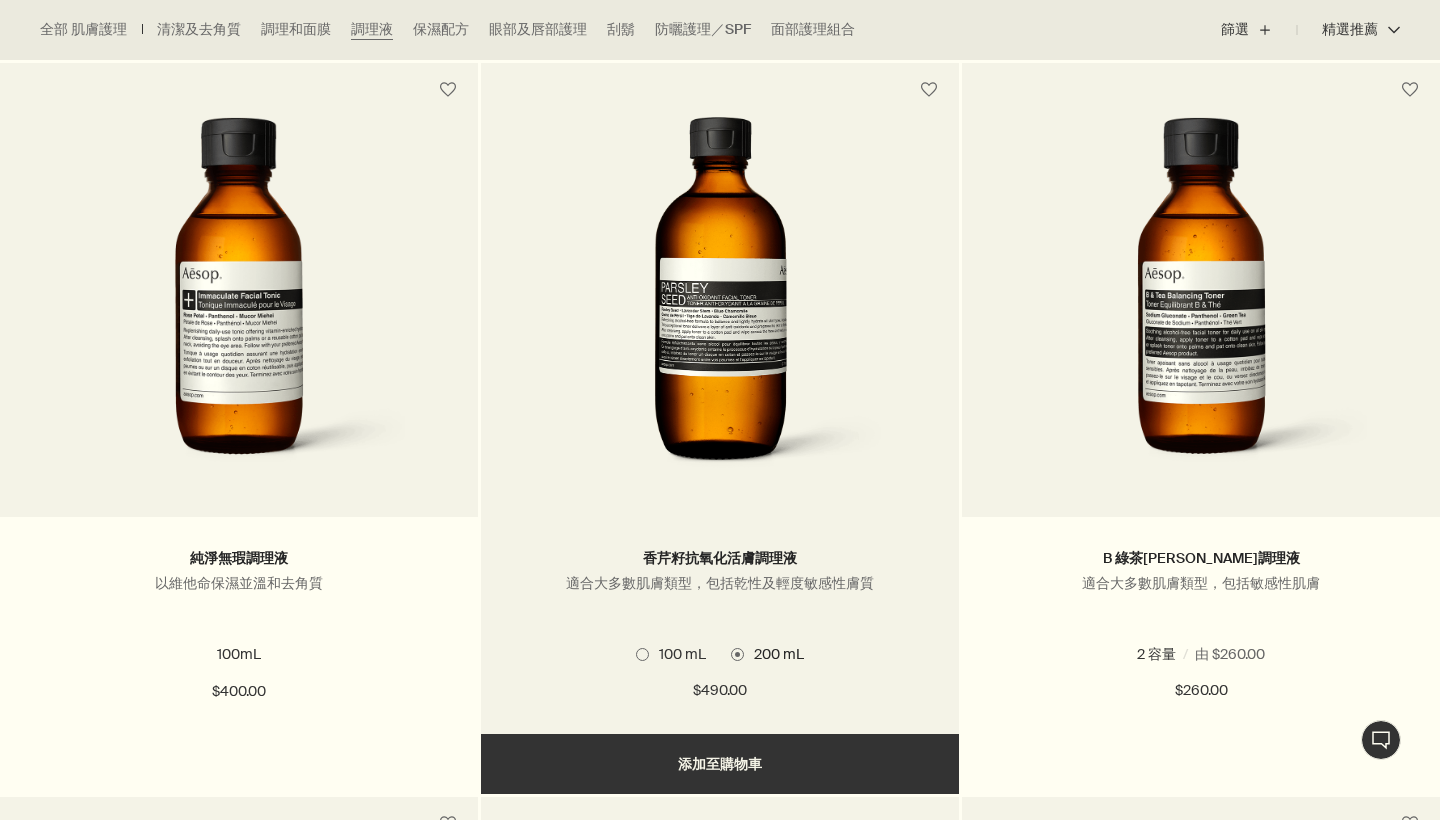 click at bounding box center [642, 654] 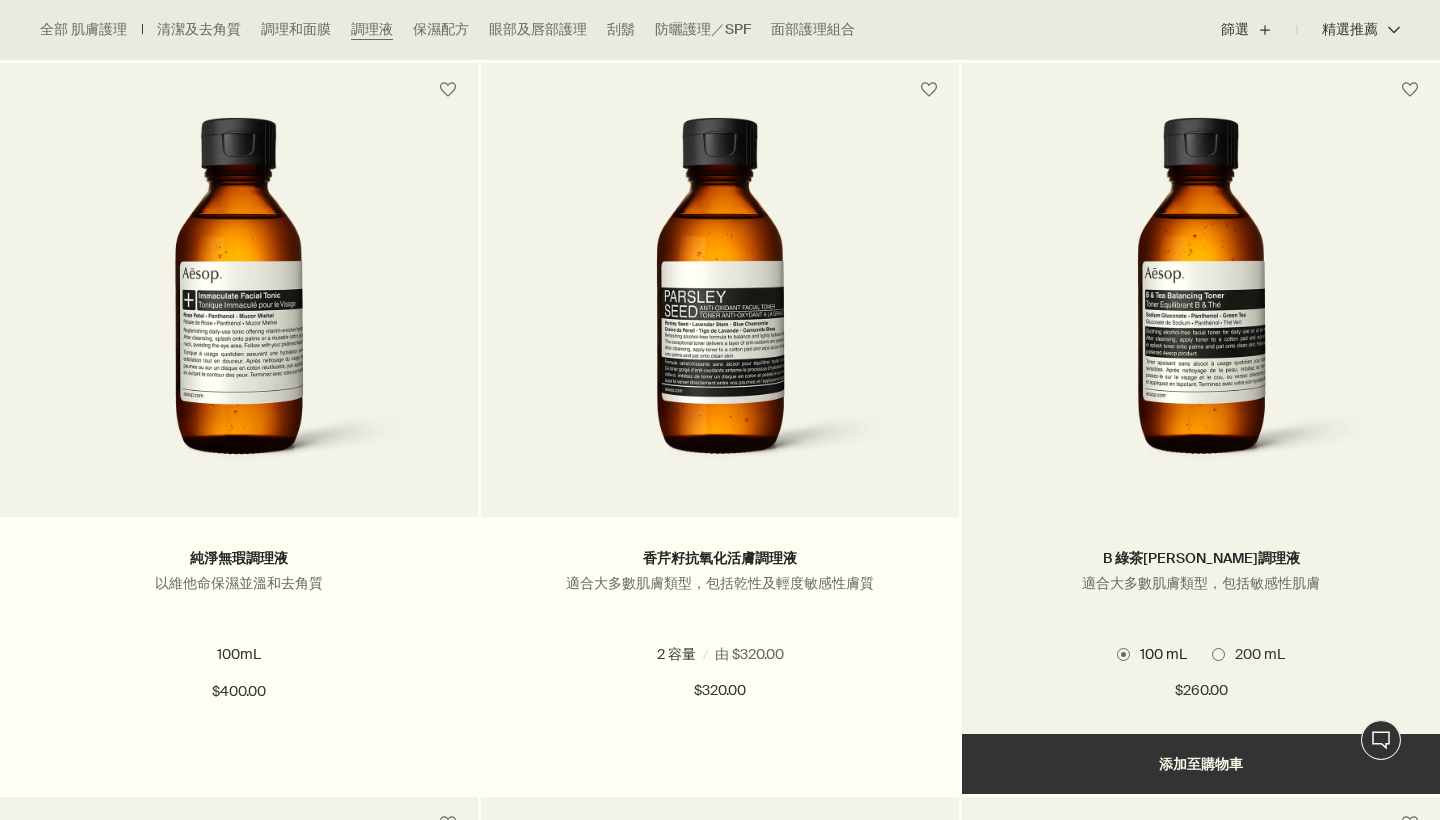 click on "200 mL" at bounding box center [1248, 654] 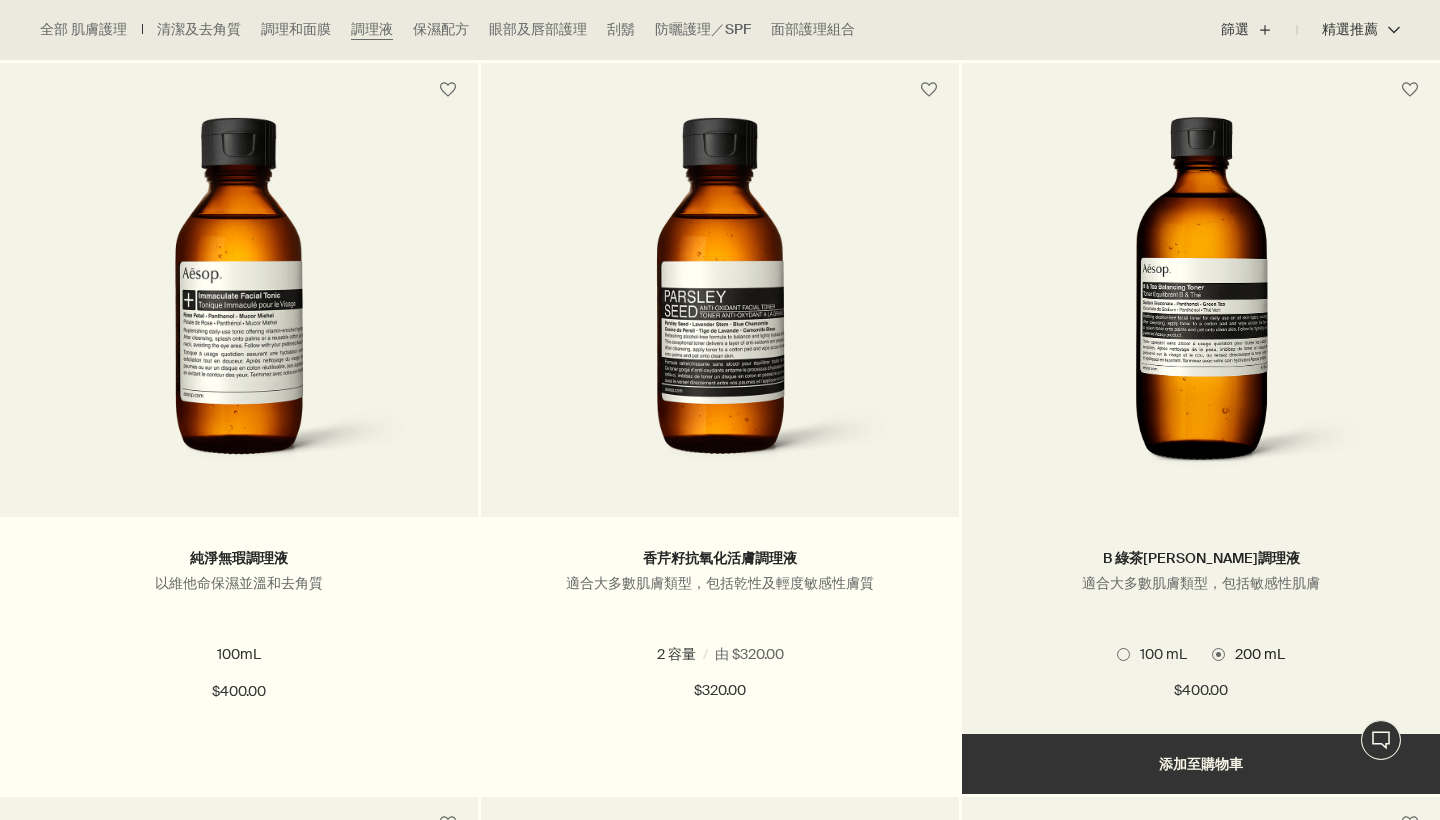 click on "100 mL" at bounding box center [1158, 654] 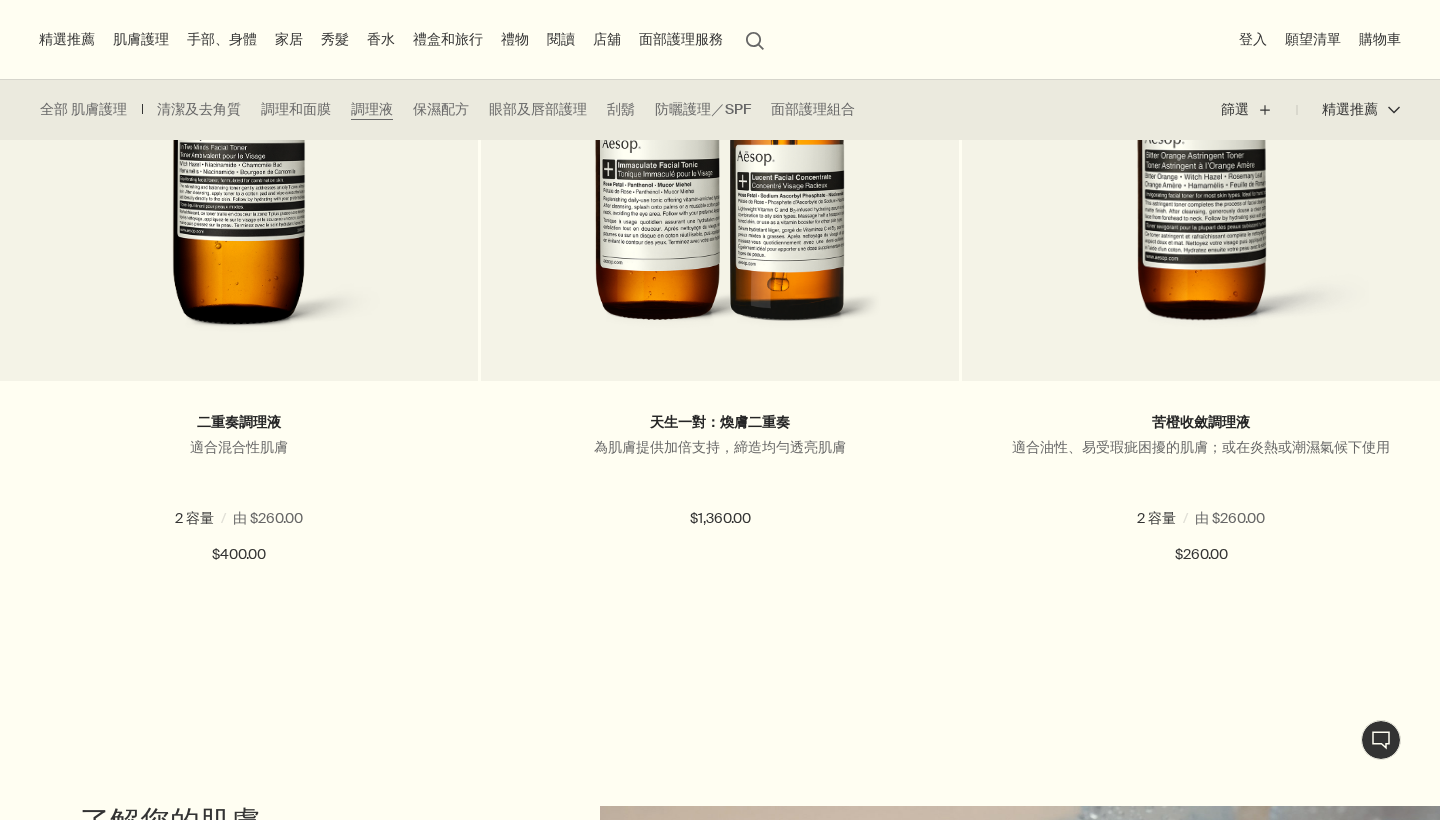 scroll, scrollTop: 1433, scrollLeft: 0, axis: vertical 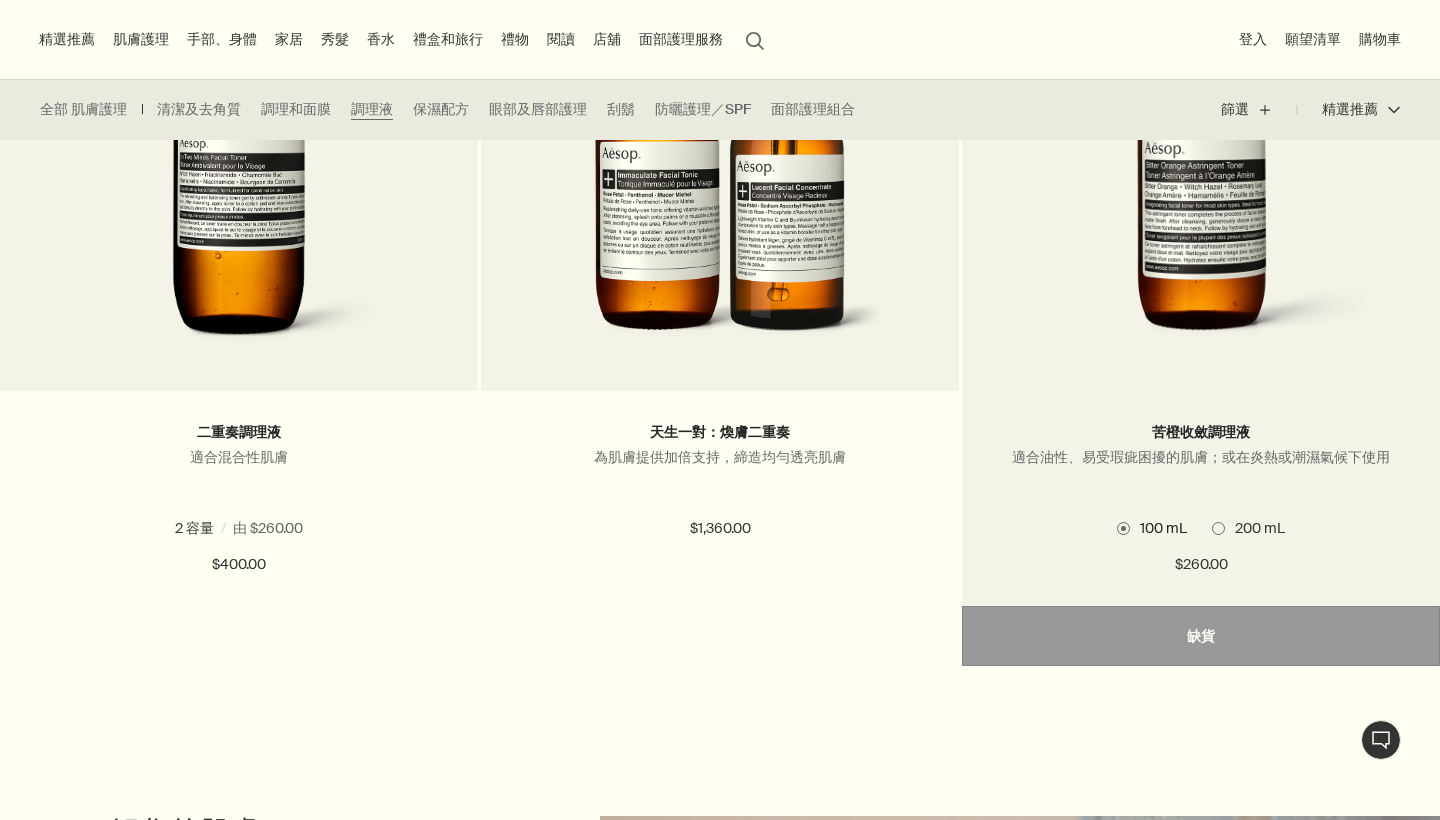 click on "苦橙收斂調理液 適合油性、易受瑕疵困擾的肌膚；或在炎熱或潮濕氣候下使用" at bounding box center (1201, 462) 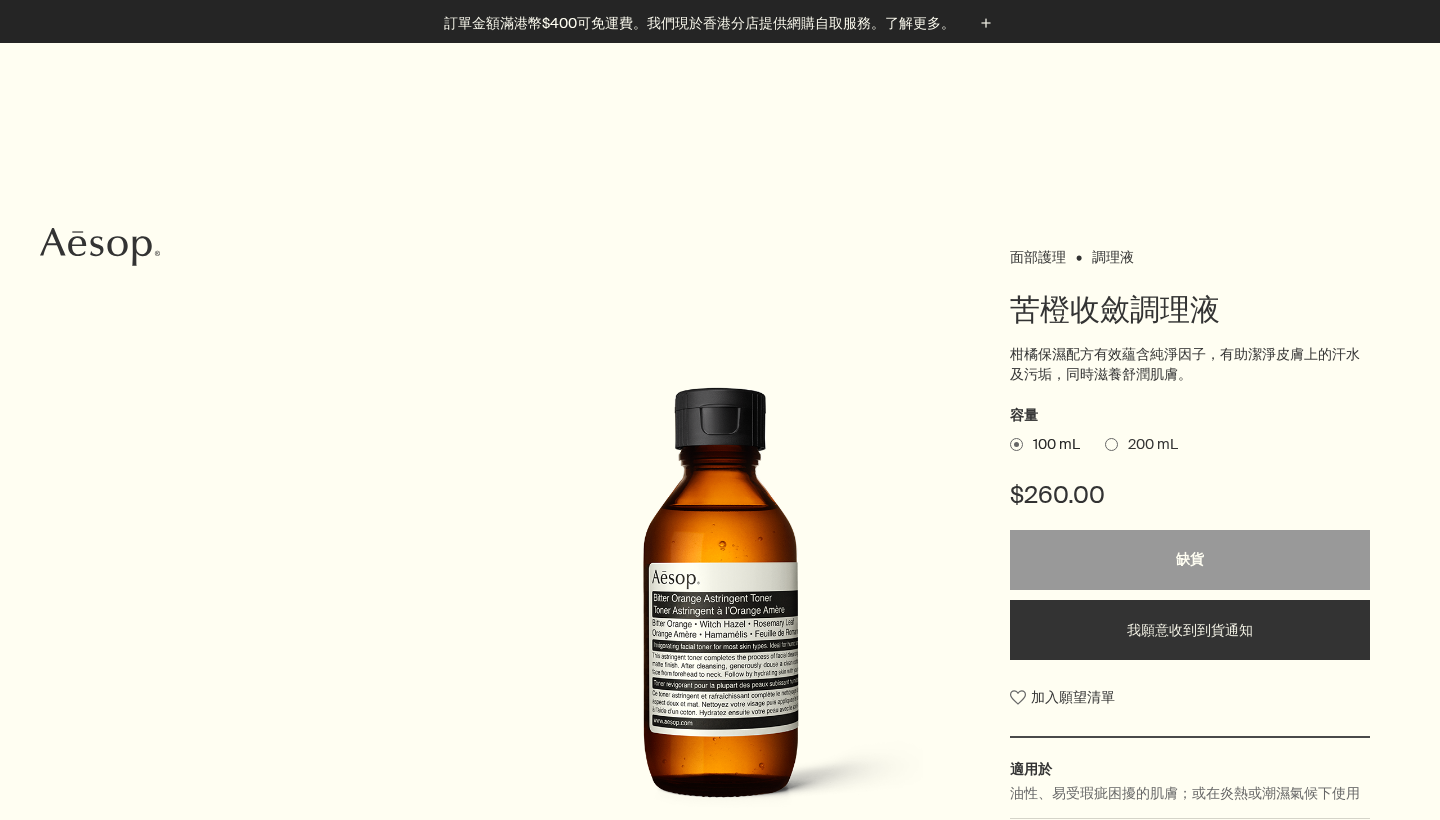 scroll, scrollTop: 167, scrollLeft: 0, axis: vertical 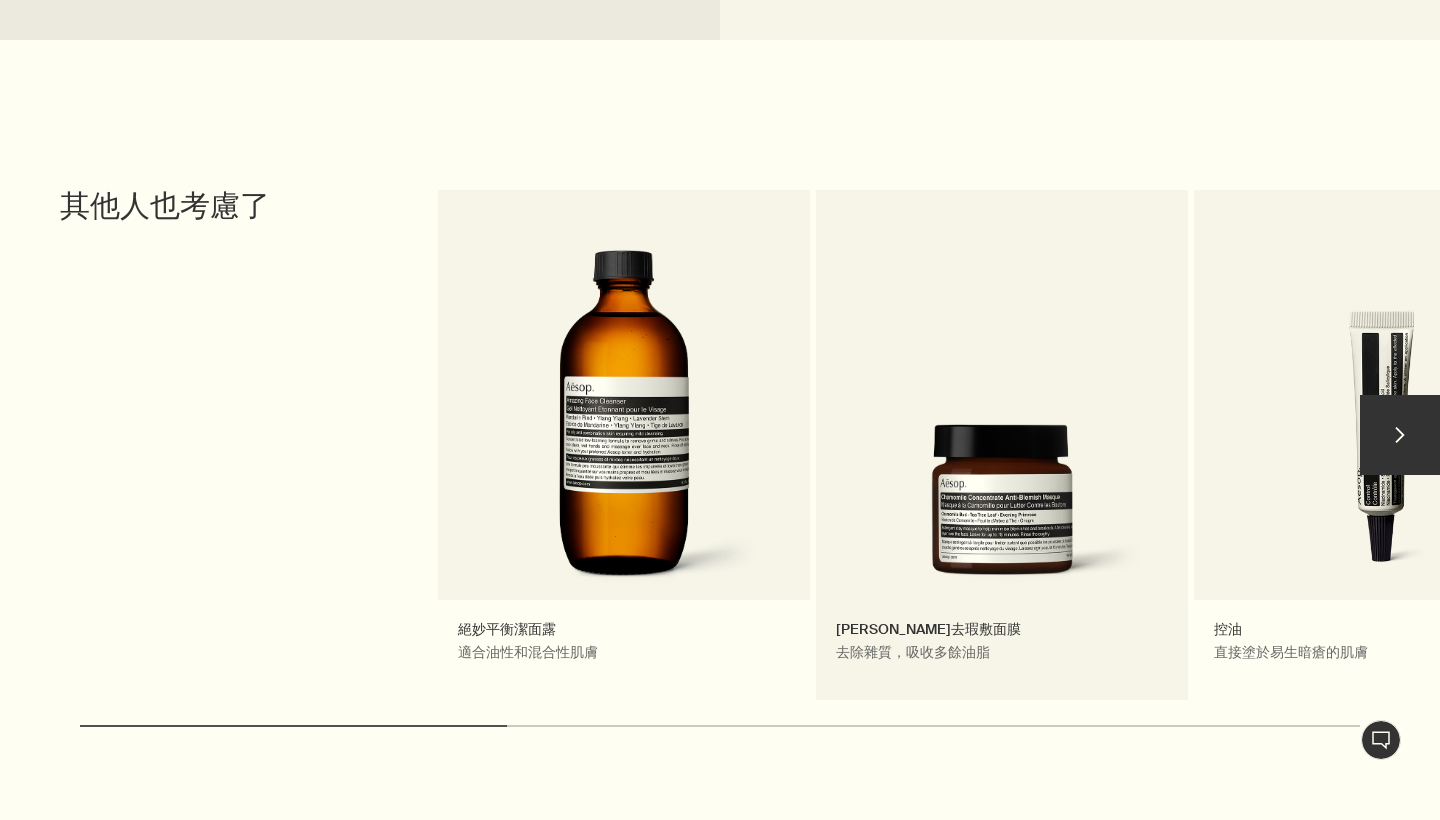 click on "[PERSON_NAME]去瑕敷面膜 去除雜質，吸收多餘油脂" at bounding box center [1002, 445] 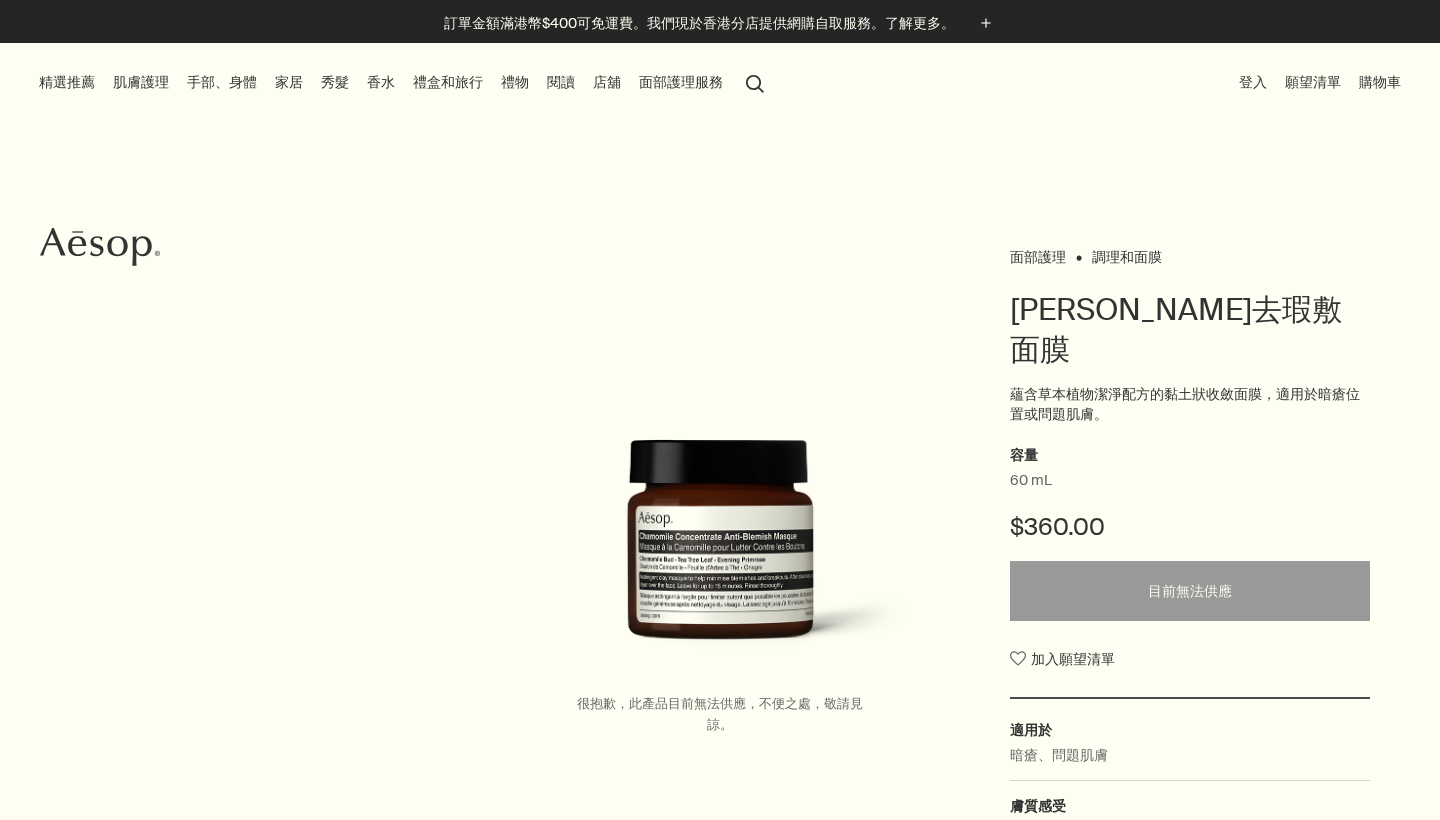 scroll, scrollTop: 0, scrollLeft: 0, axis: both 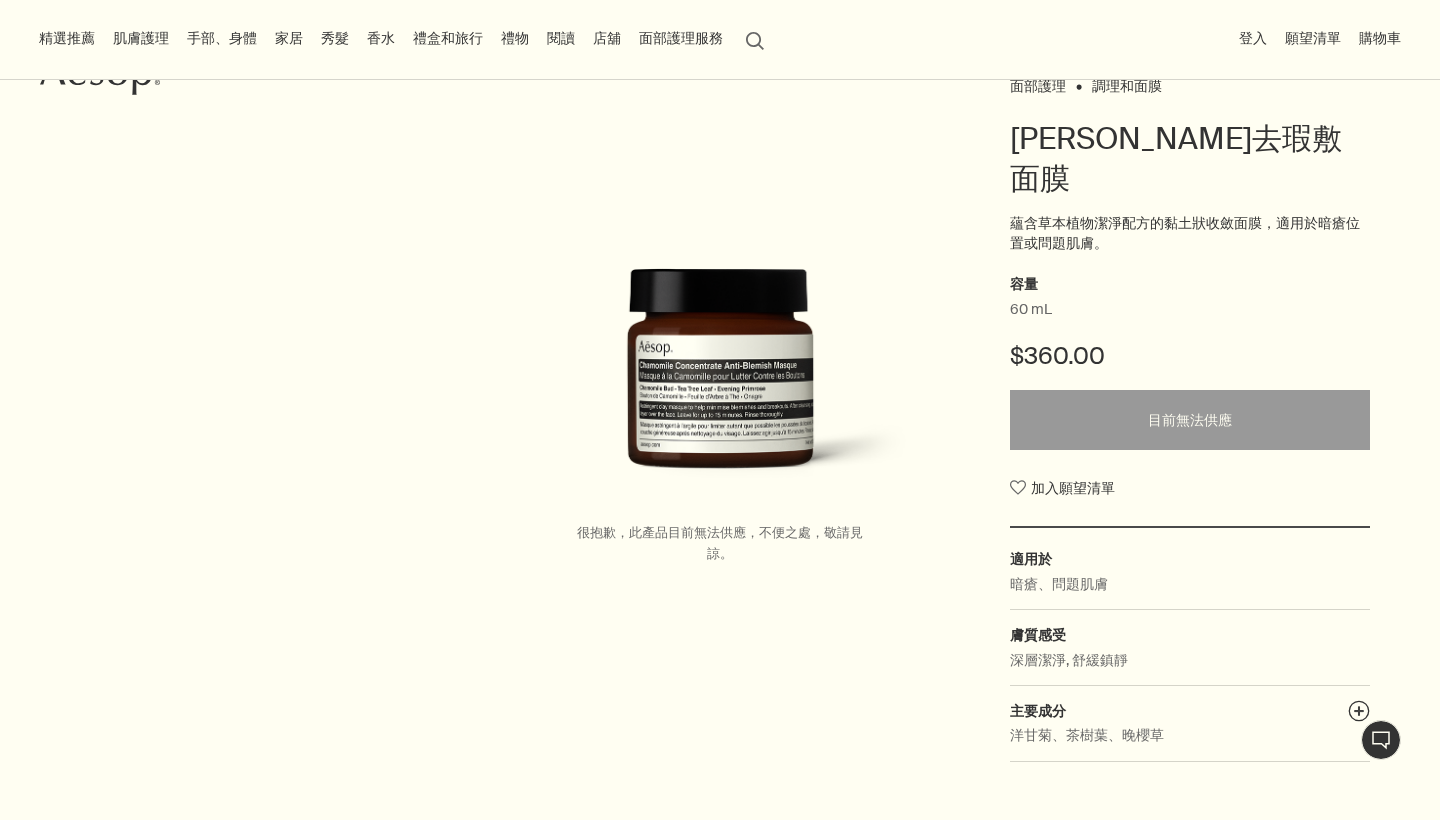 click on "暗瘡、問題肌膚" at bounding box center (1059, 584) 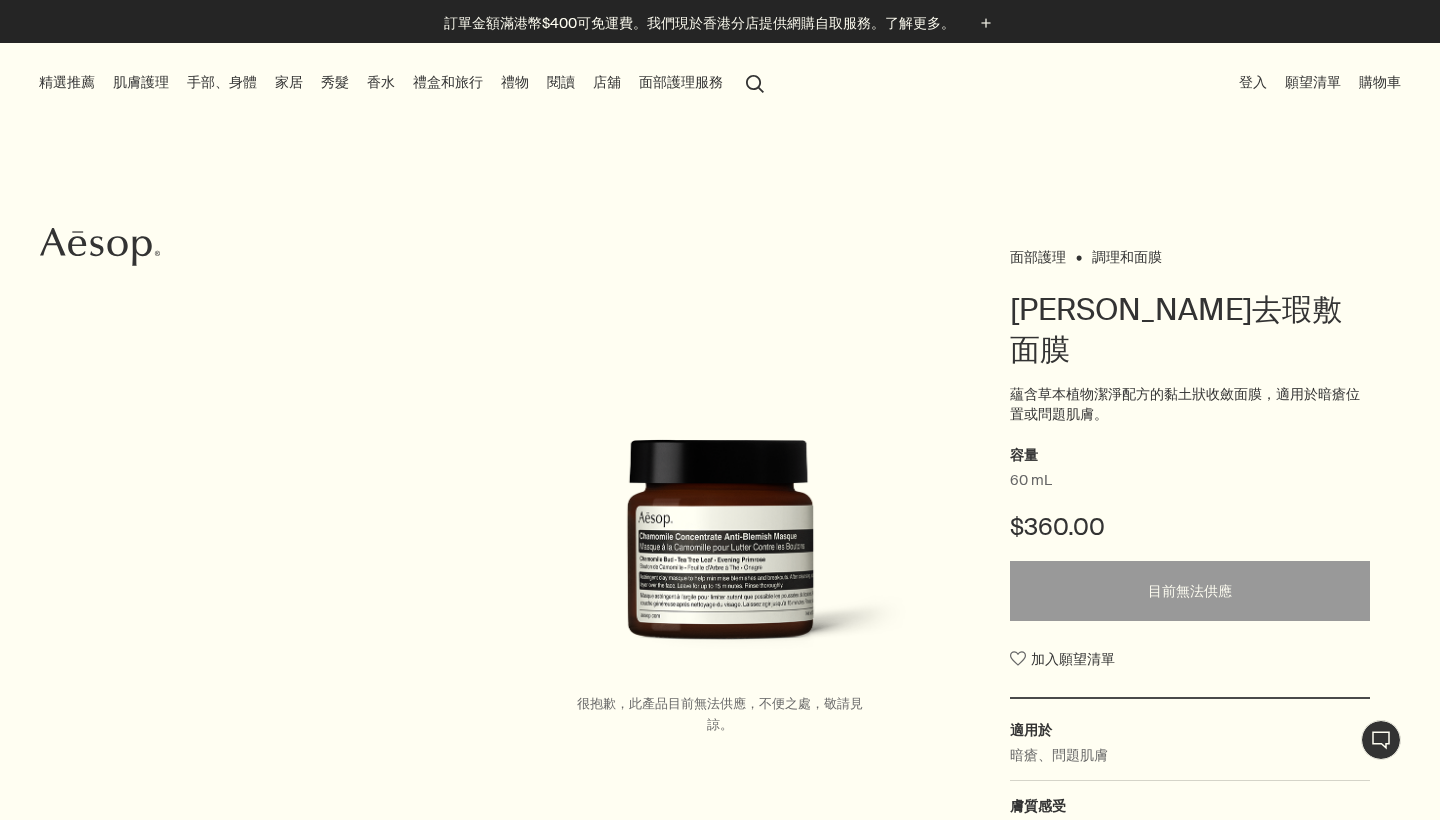 scroll, scrollTop: 0, scrollLeft: 0, axis: both 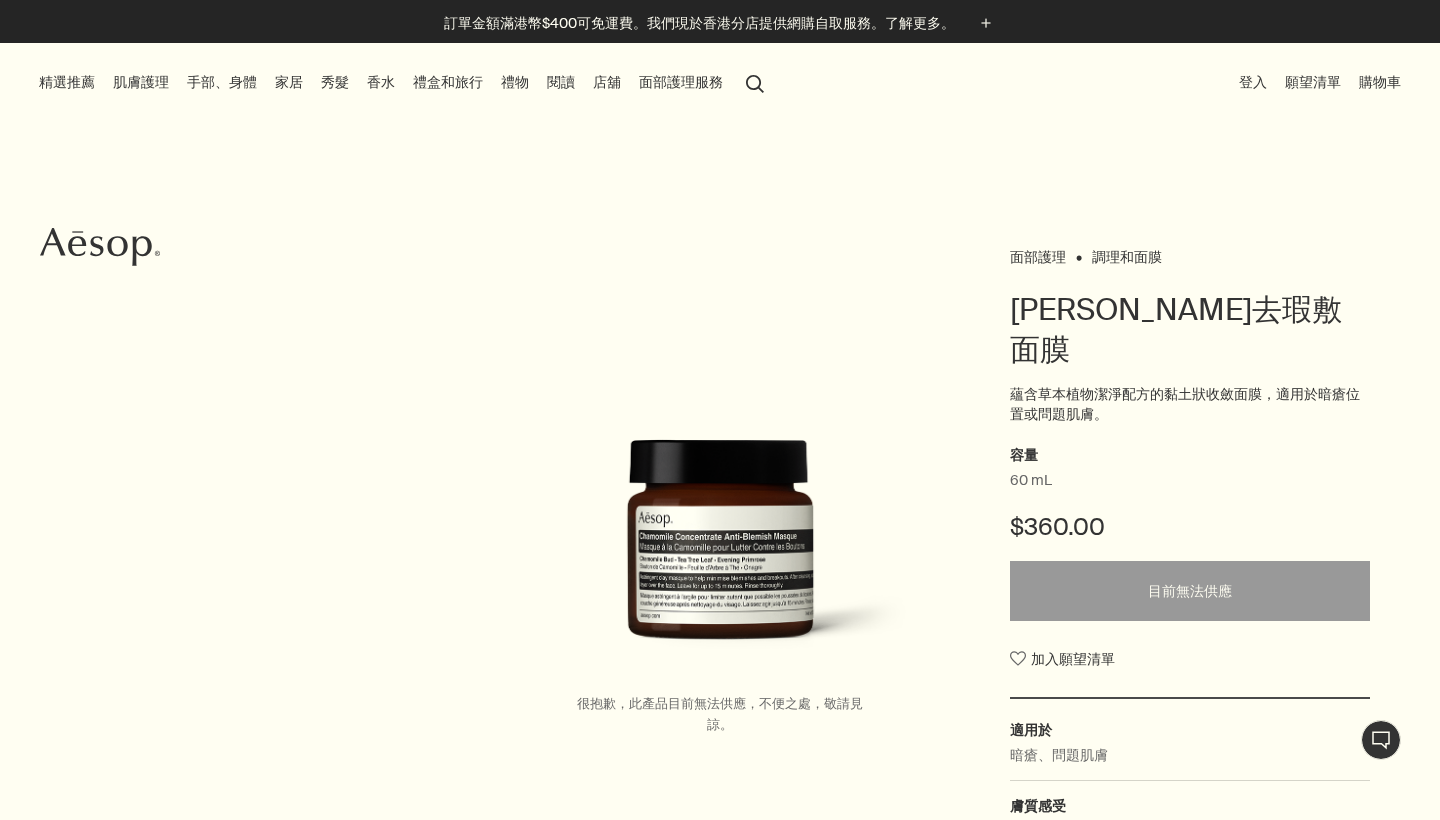 click on "面部護理服務" at bounding box center [681, 82] 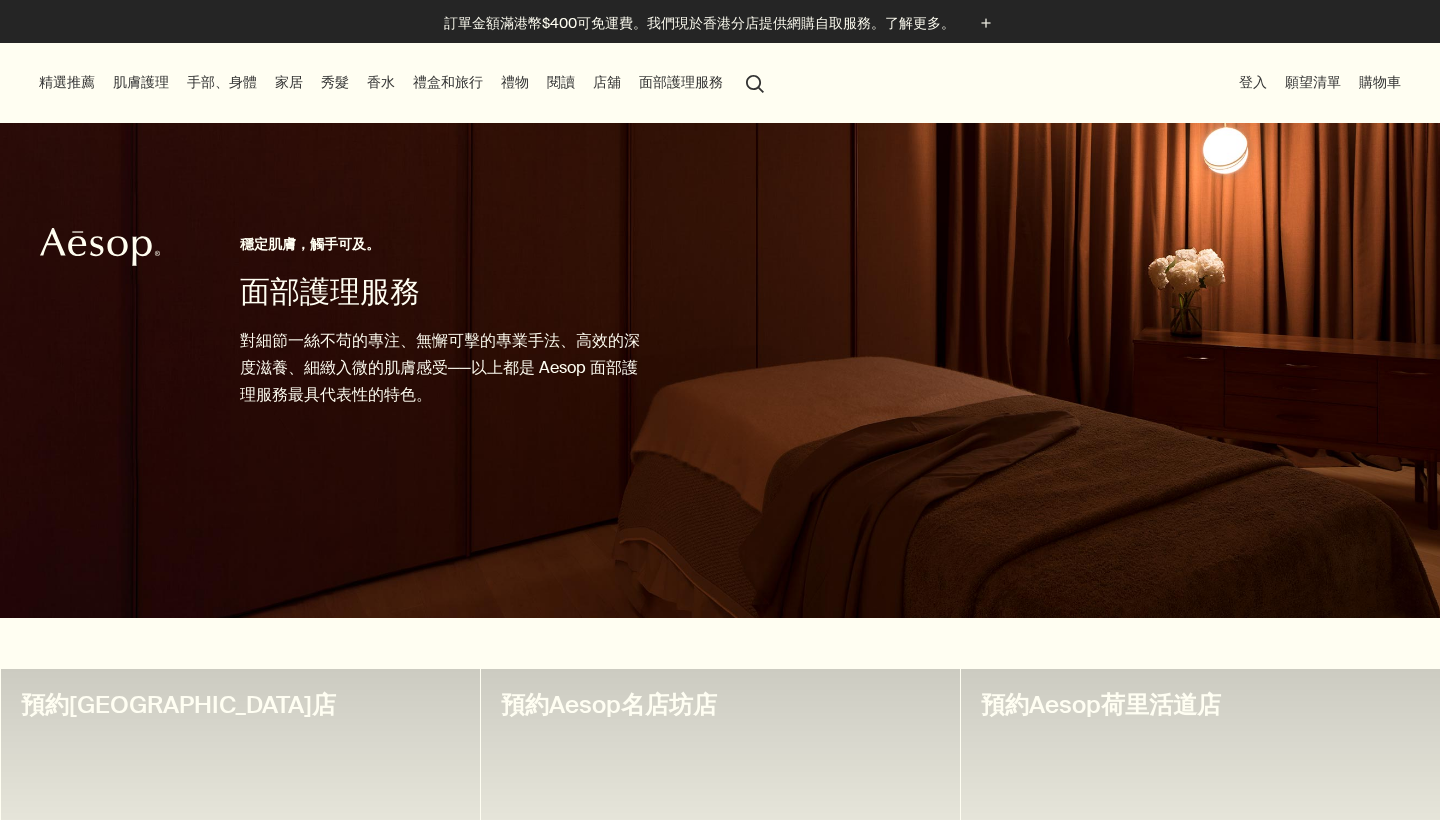 scroll, scrollTop: 0, scrollLeft: 0, axis: both 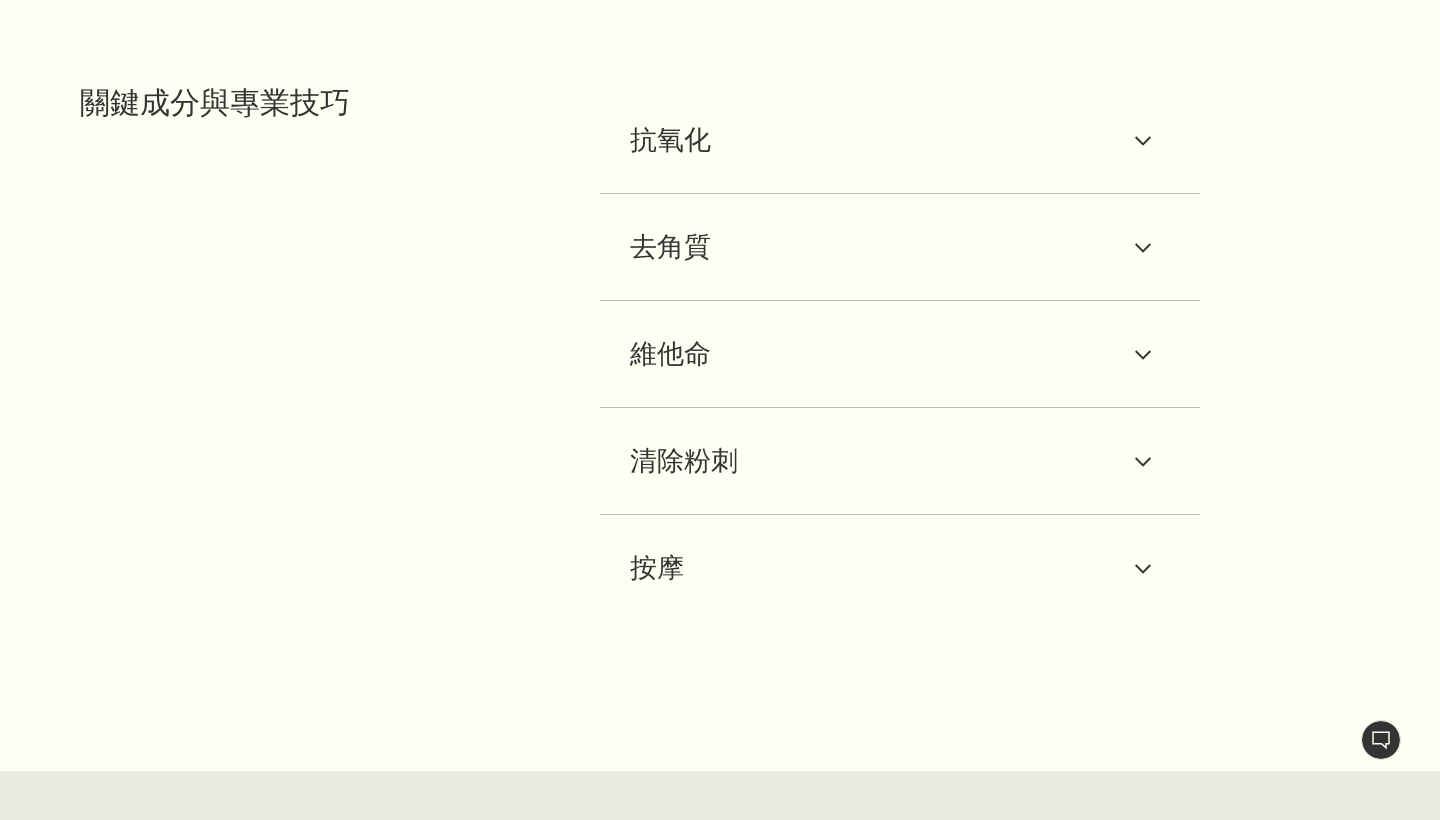 click on "抗氧化 downArrow 我們的面部護理服務，採用含豐富抗氧化成分的修護保濕配方，有助於支持肌膚抵禦城市生活壓力以及室內冷暖空調的影響。 我們經常選用的成分包括維他命 C、維他命 E，以及多種支持肌膚狀態的植物萃取成分，包括香芹籽、綠茶、黑醋栗籽等。" at bounding box center (900, 140) 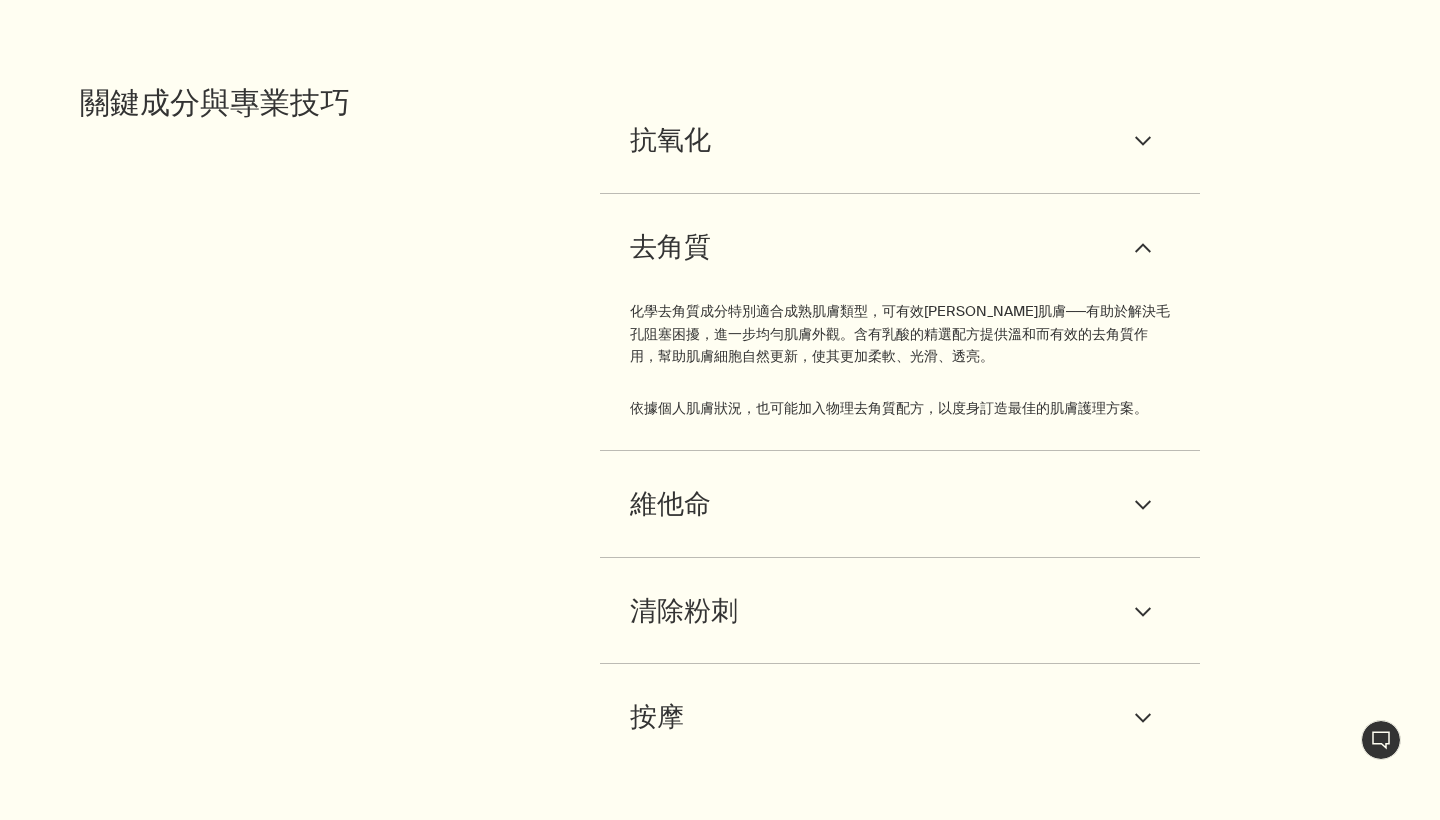 click on "去角質 downArrow" at bounding box center [900, 247] 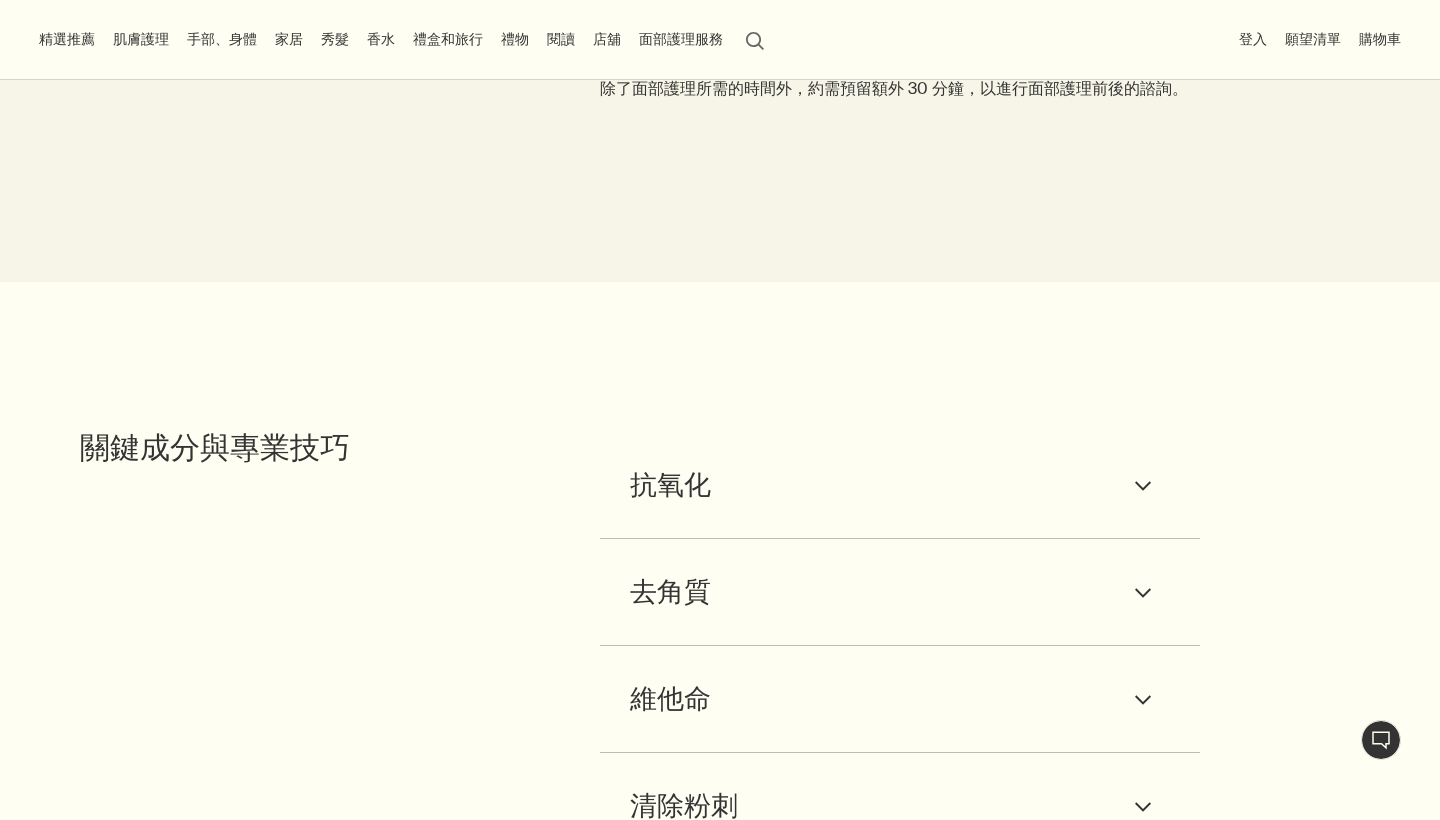 scroll, scrollTop: 2819, scrollLeft: 0, axis: vertical 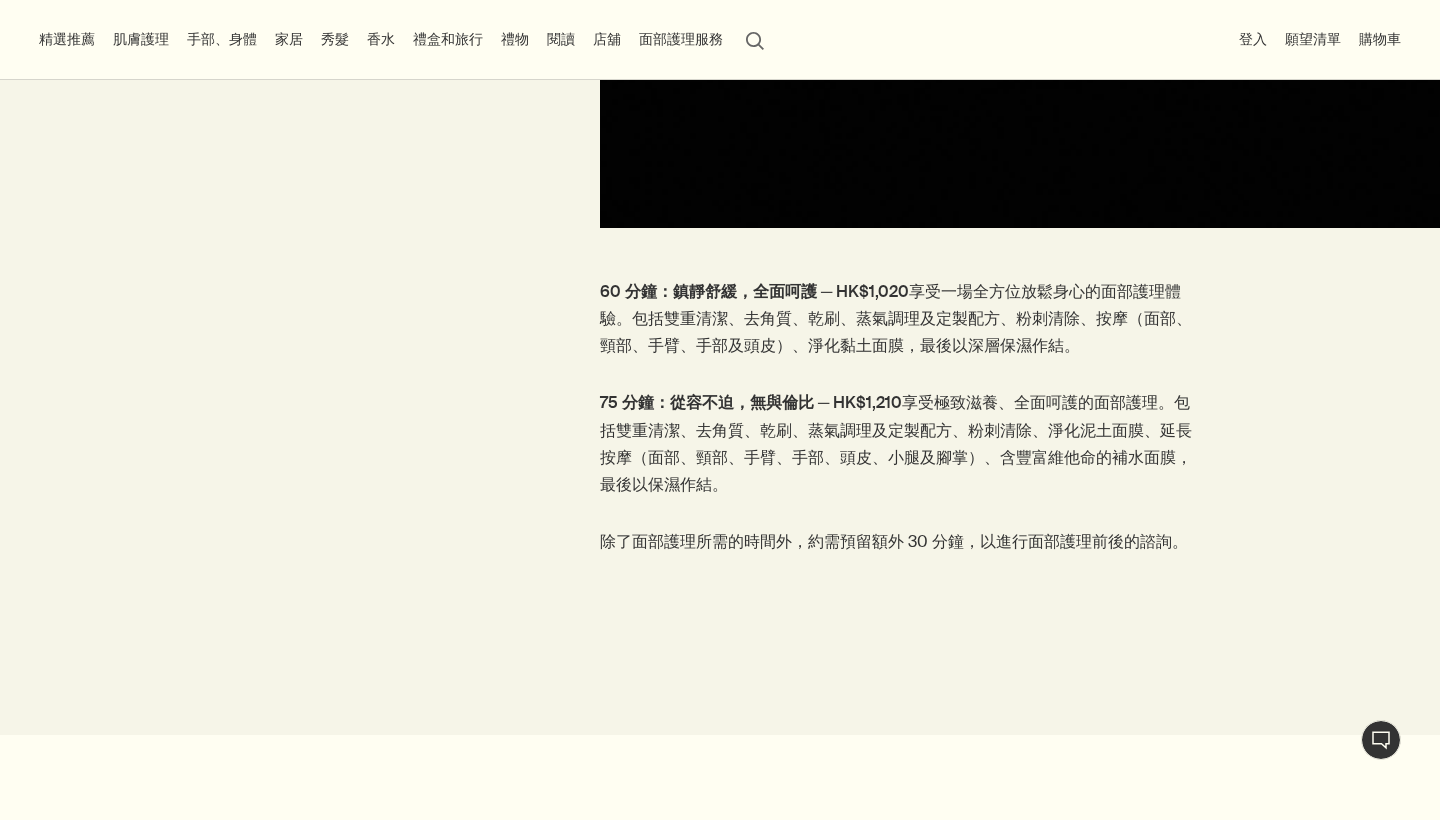 click on "禮物" at bounding box center [515, 39] 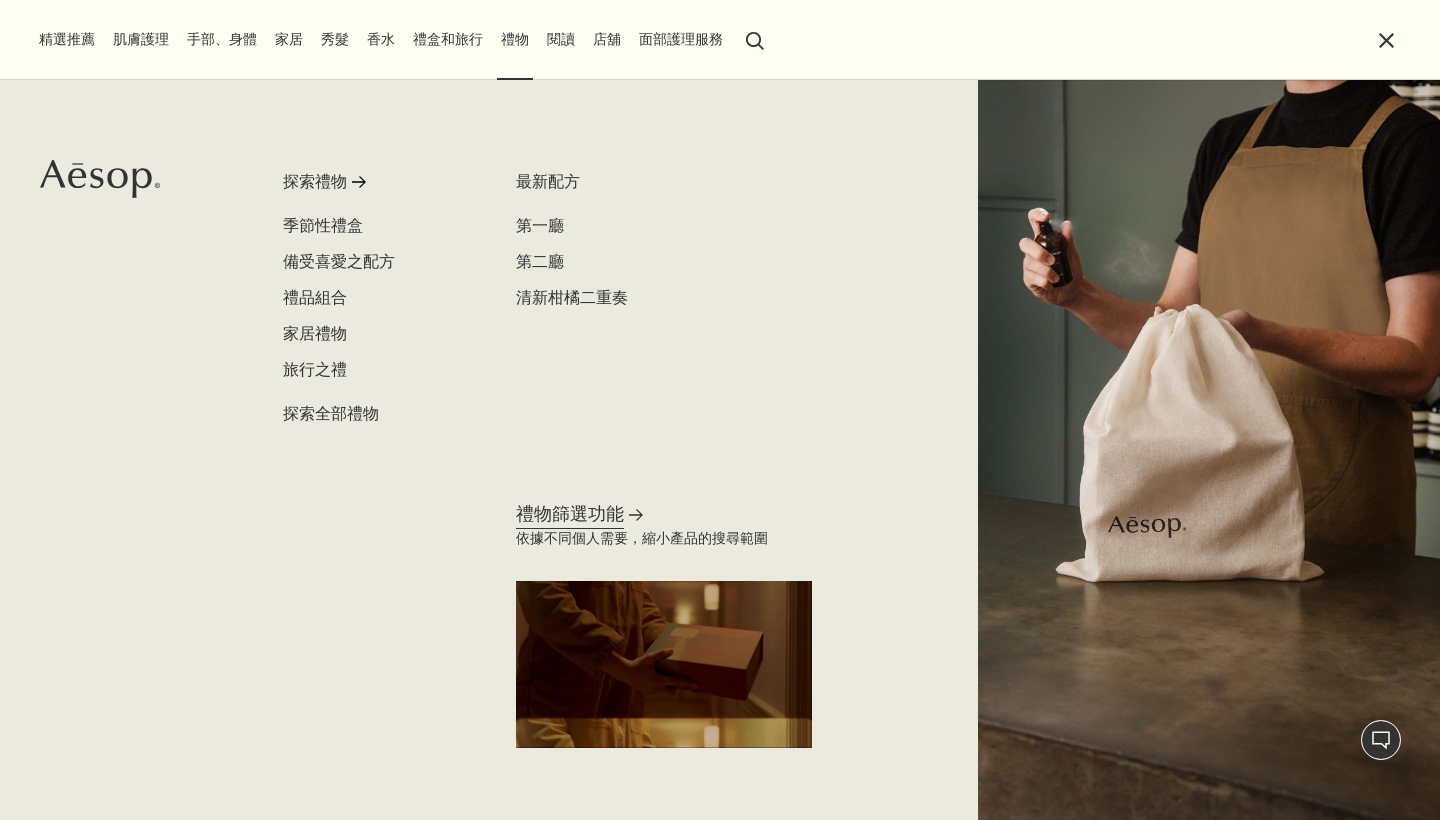 click on "rightArrow" 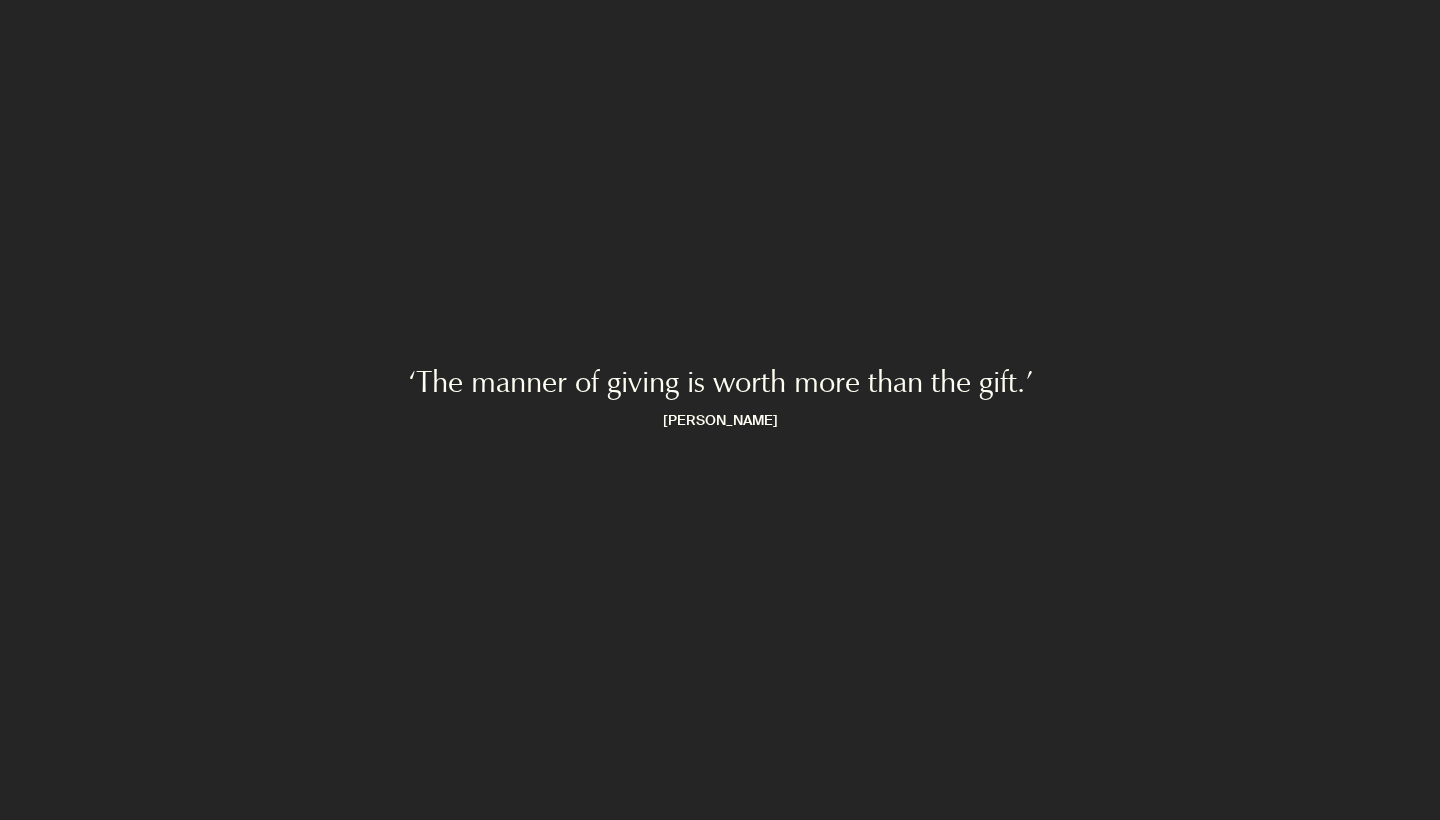scroll, scrollTop: 0, scrollLeft: 0, axis: both 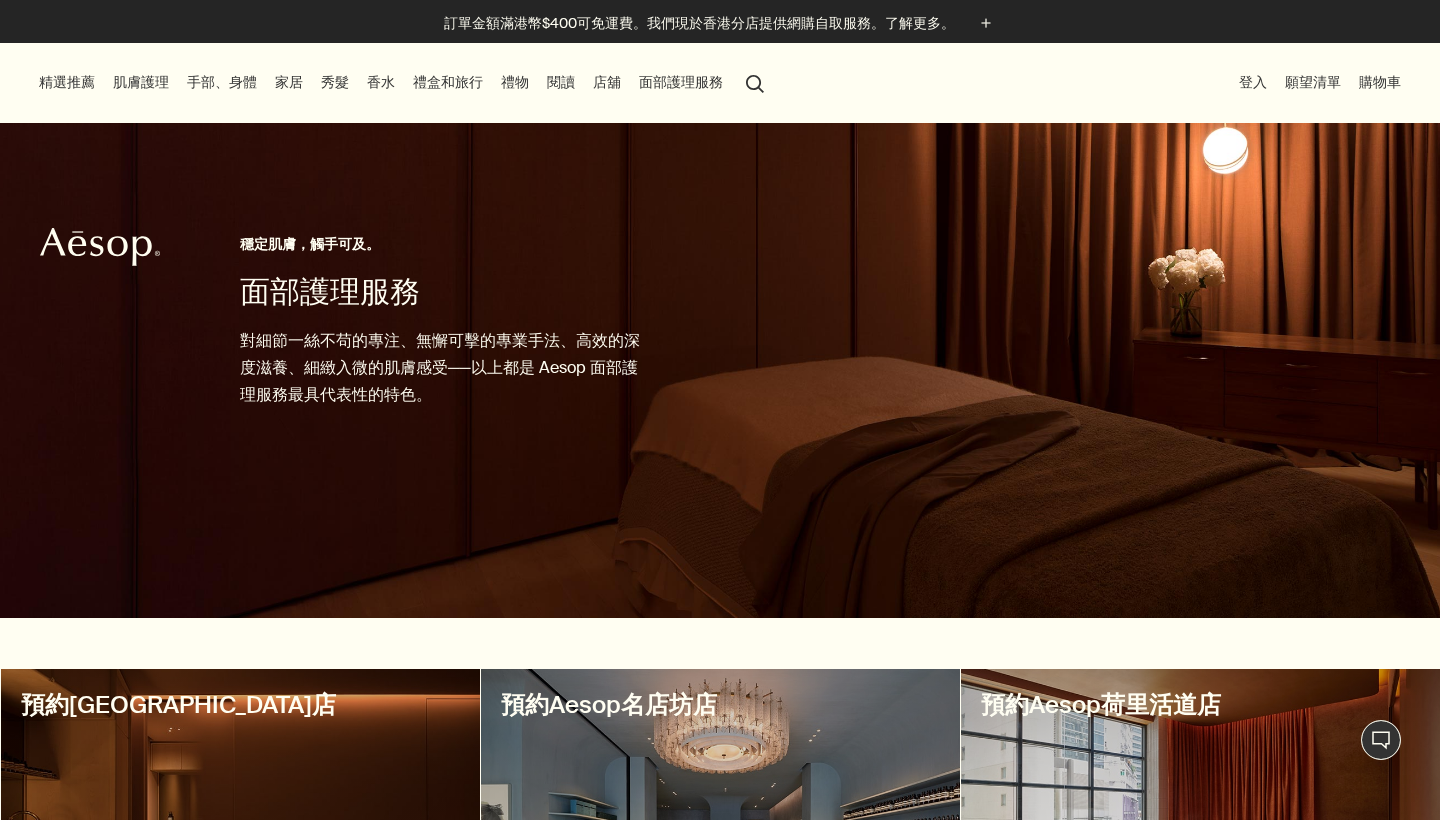 click on "香水" at bounding box center [381, 82] 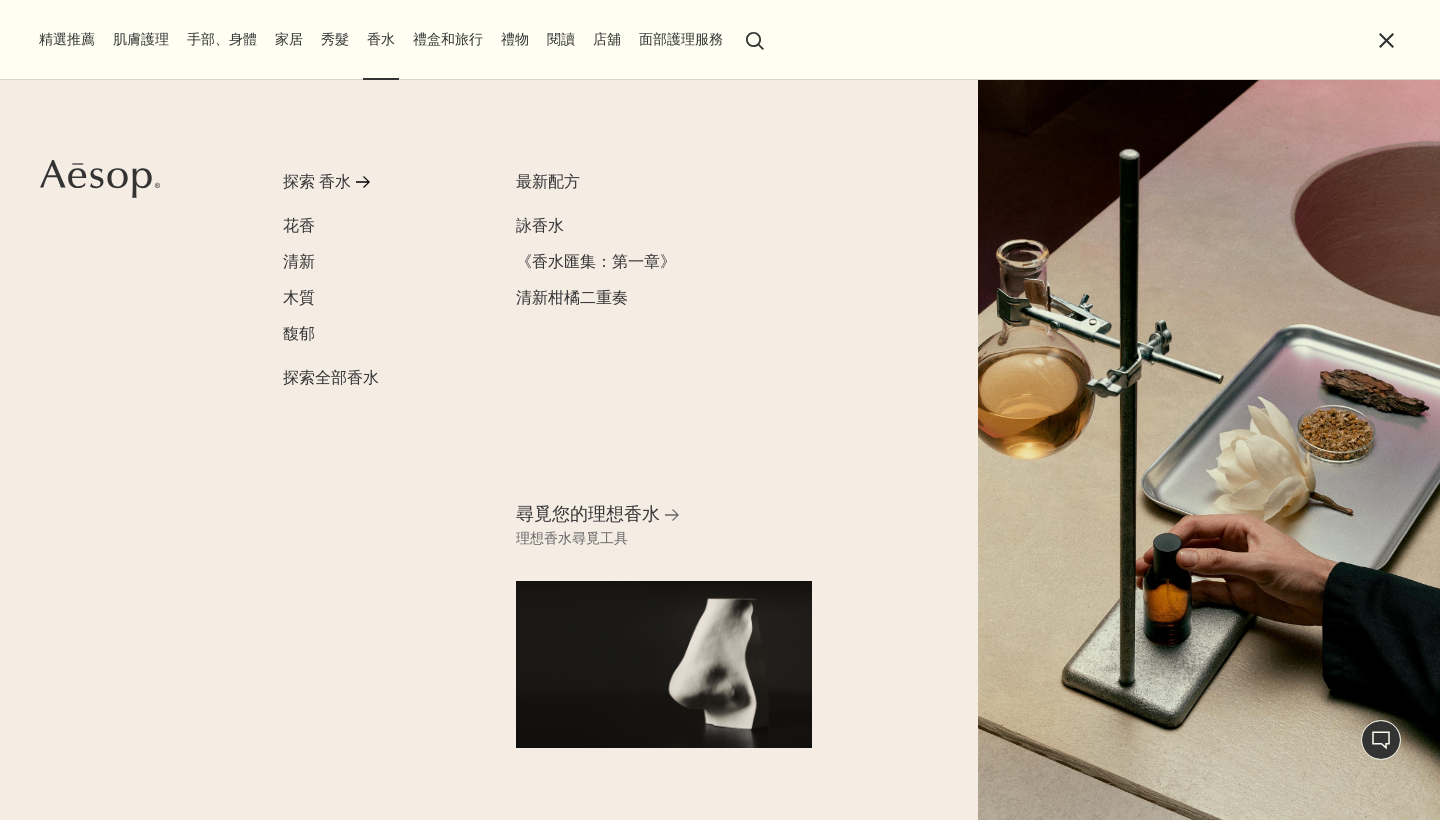 click on "秀髮" at bounding box center [335, 39] 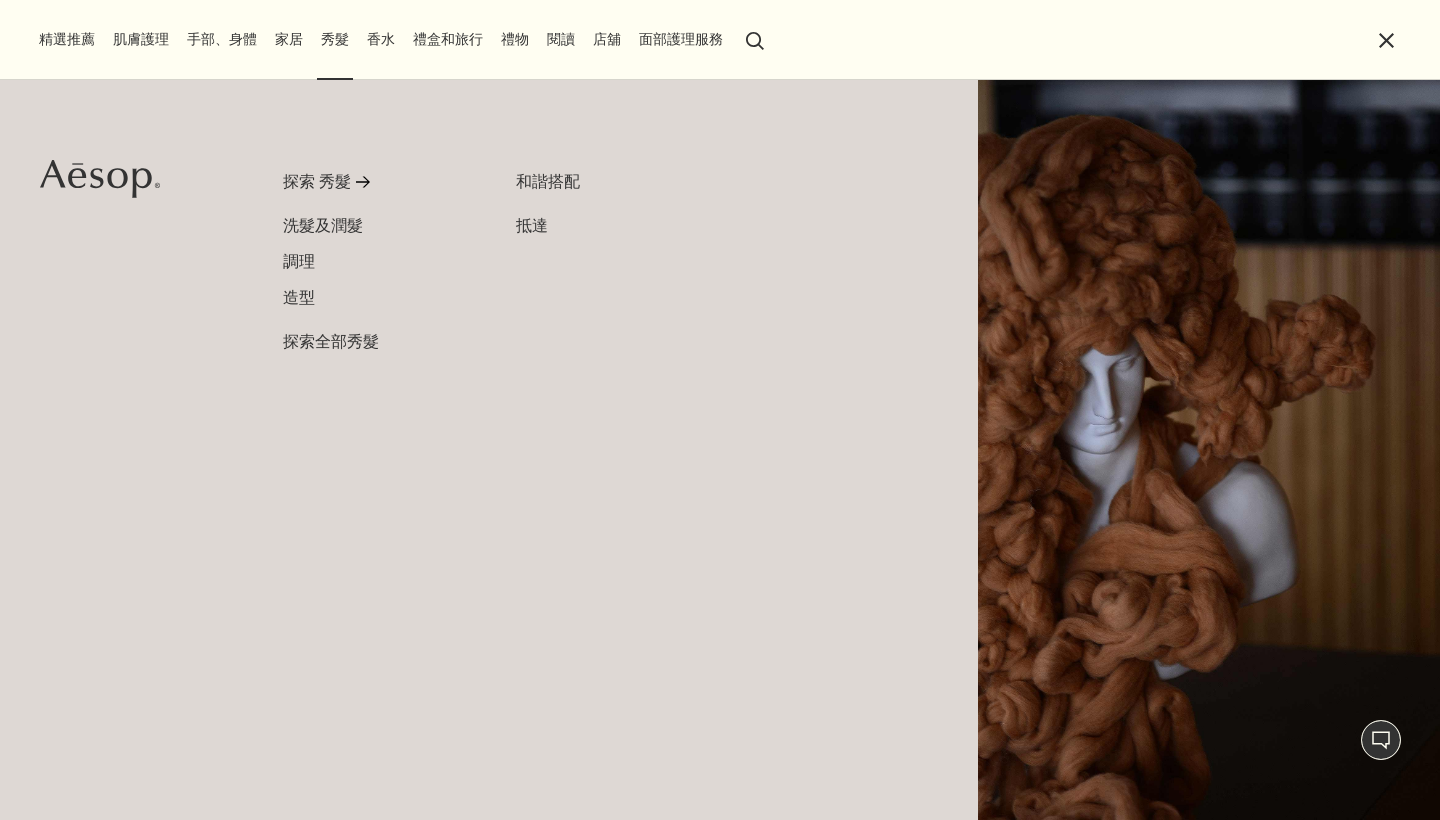 click on "家居" at bounding box center [289, 39] 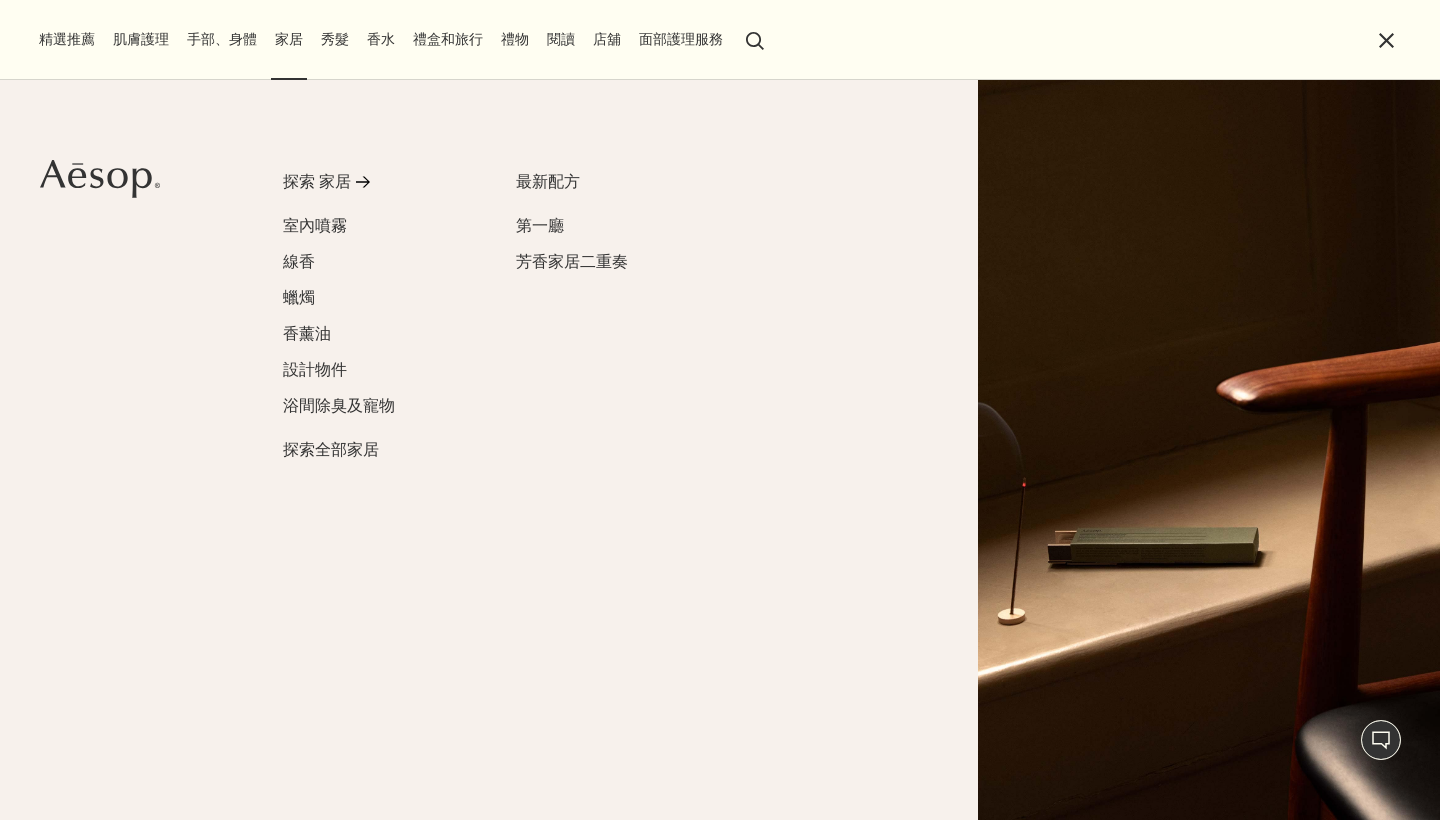 click on "手部、身體 探索 手部、身體   rightArrow 手部清潔及護手霜 香皂 身體清潔及去角質 身體乳霜及精油 口腔護理及體香配方 探索全部手部、身體 日常必備 腋下身體噴霧 滾珠式草本腋下體香劑 賦活芳香手部乾洗噴霧 全新「厄勒俄斯滋潤身體潔膚露」   rightArrow 沐於身，舞於境" at bounding box center (222, 40) 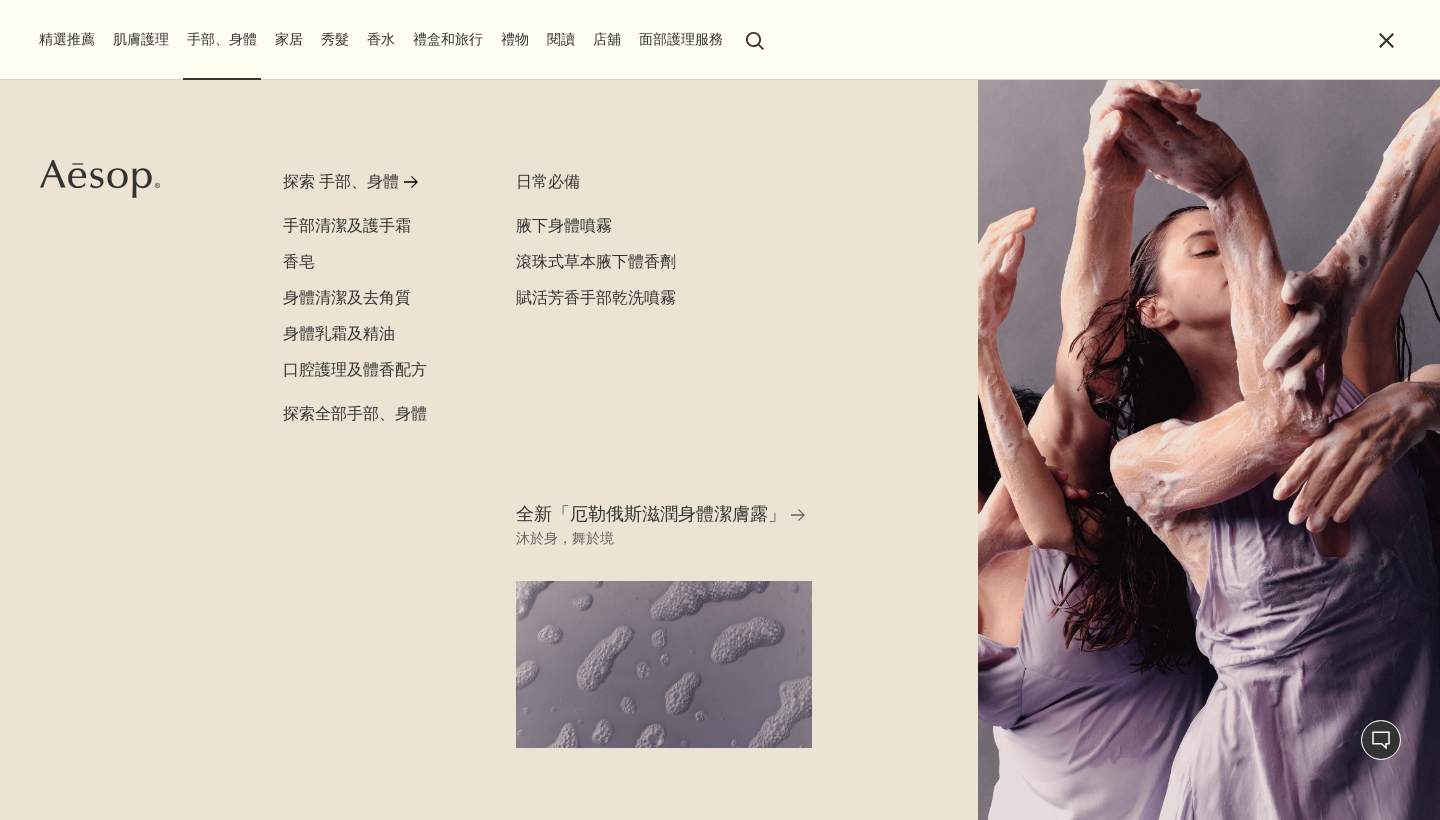 click on "肌膚護理" at bounding box center [141, 39] 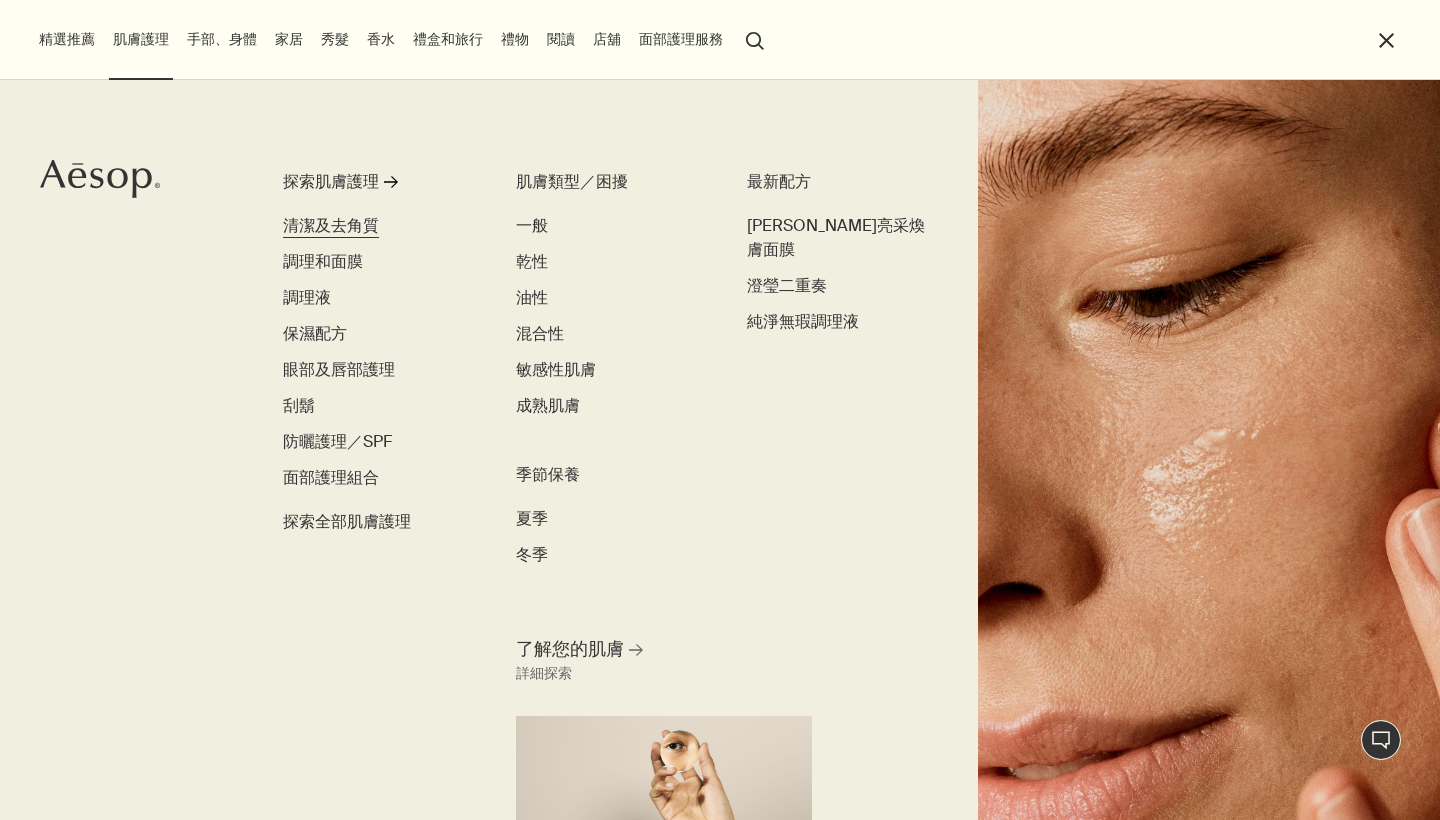 click on "清潔及去角質" at bounding box center [331, 225] 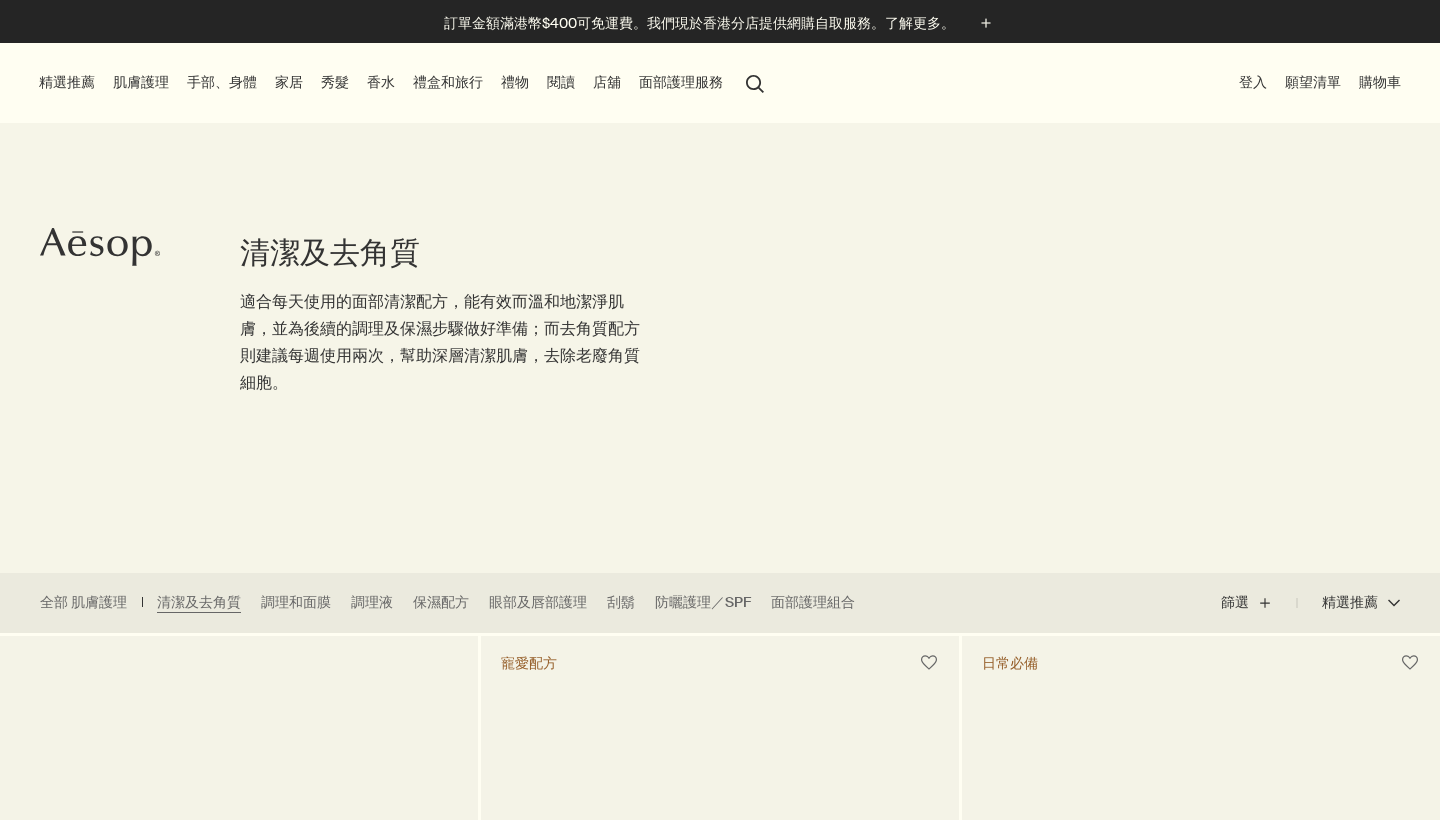scroll, scrollTop: 511, scrollLeft: 0, axis: vertical 